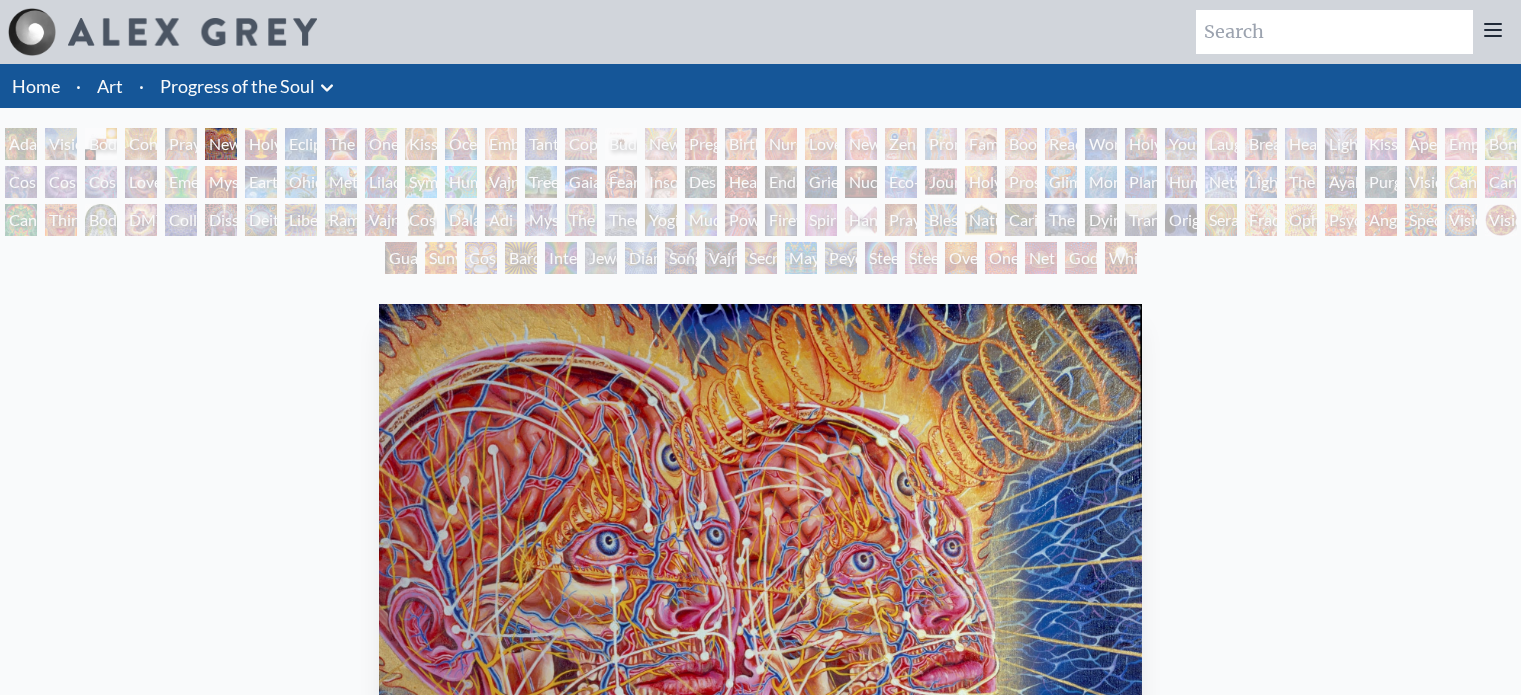 scroll, scrollTop: 0, scrollLeft: 0, axis: both 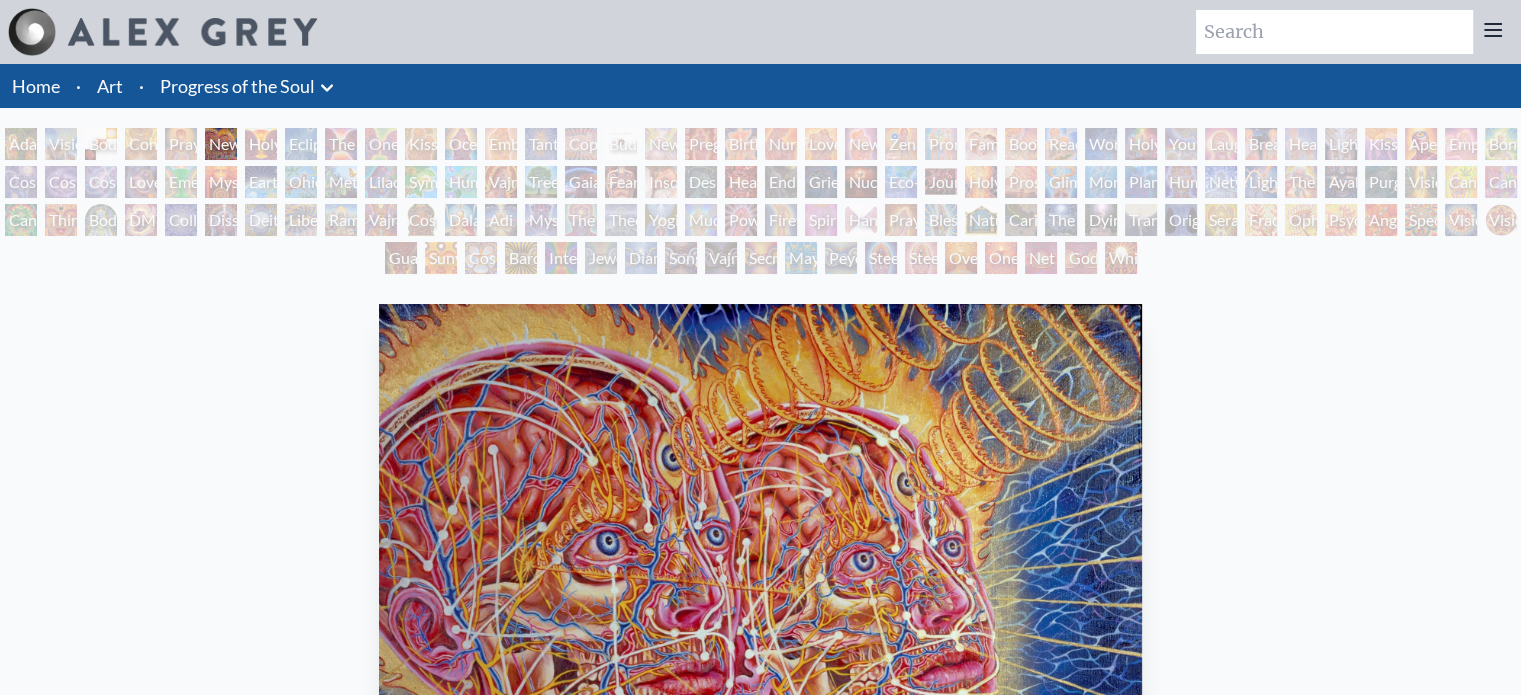 drag, startPoint x: 1349, startPoint y: 2, endPoint x: 664, endPoint y: 38, distance: 685.9453 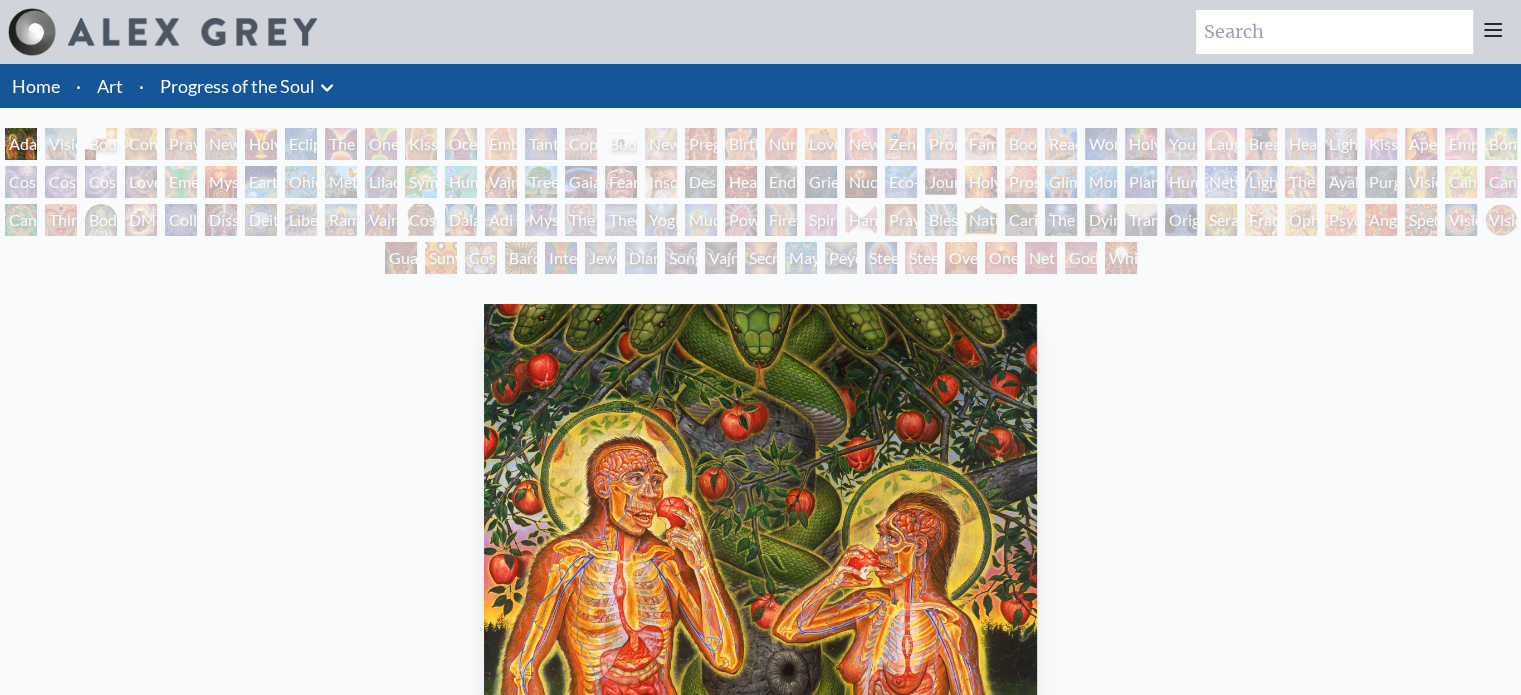 click on "Visionary Origin of Language" at bounding box center (61, 144) 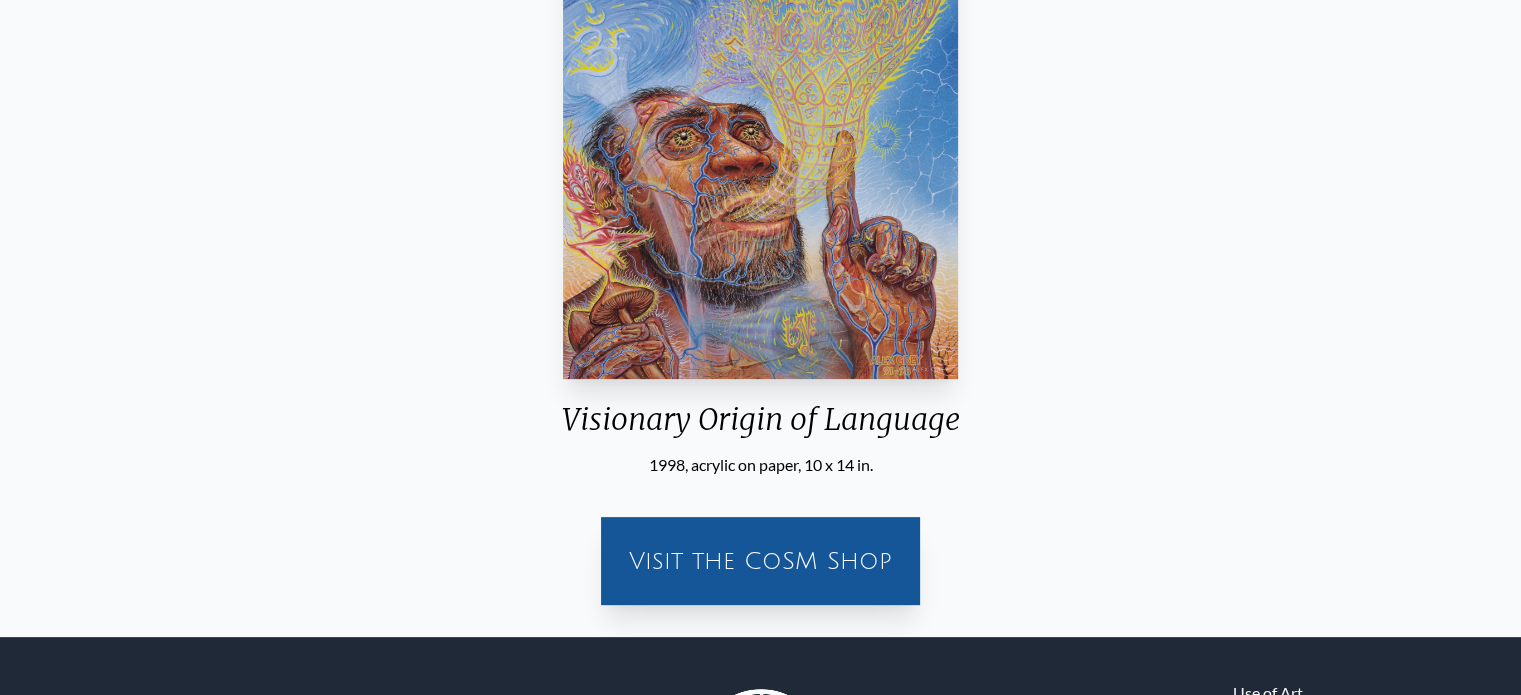 scroll, scrollTop: 608, scrollLeft: 0, axis: vertical 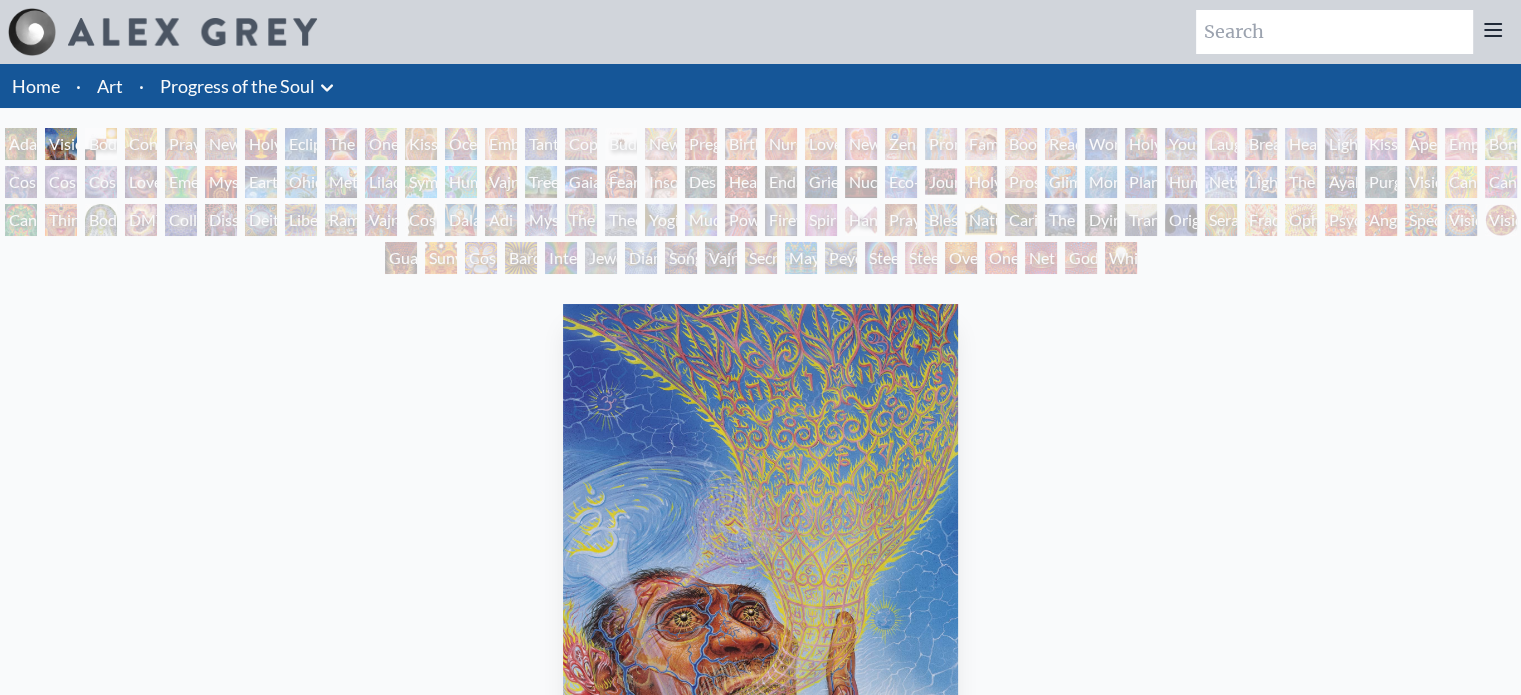 click at bounding box center [1334, 32] 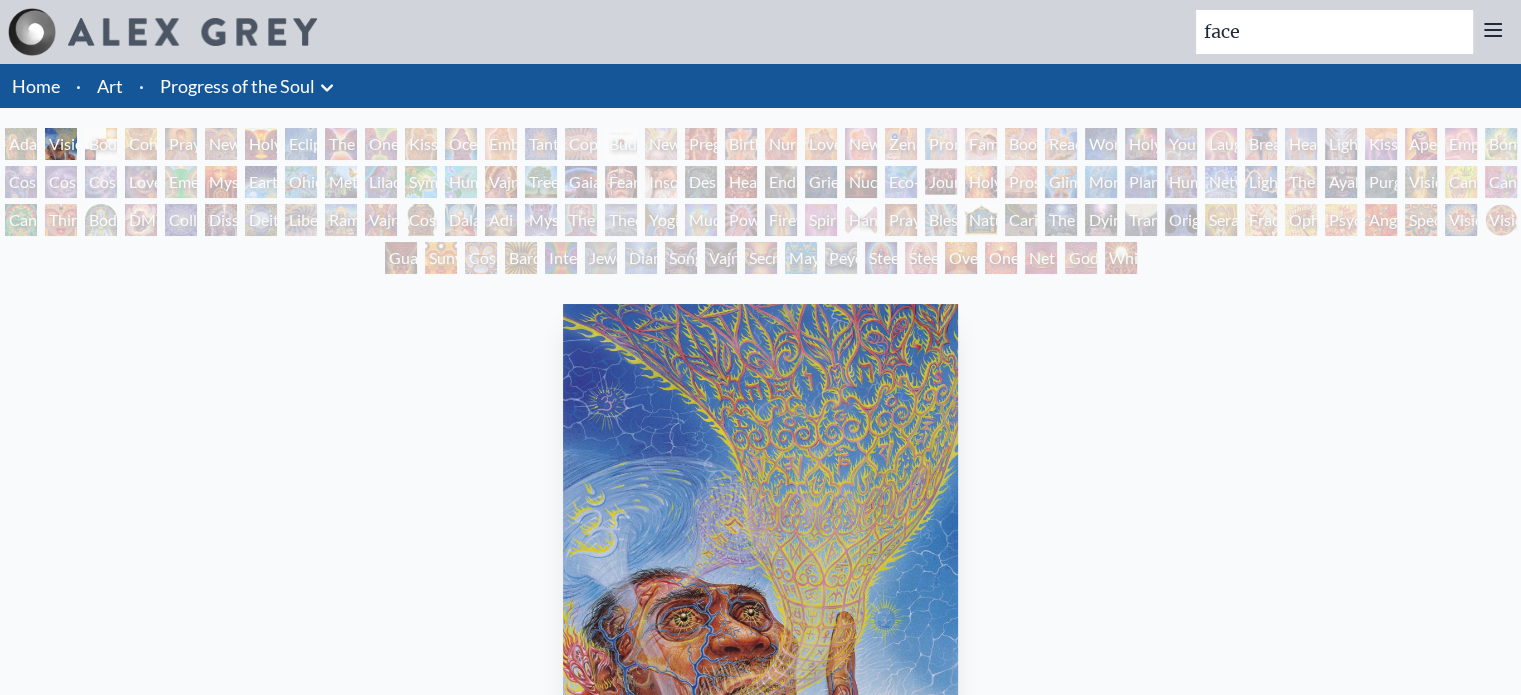 type on "face" 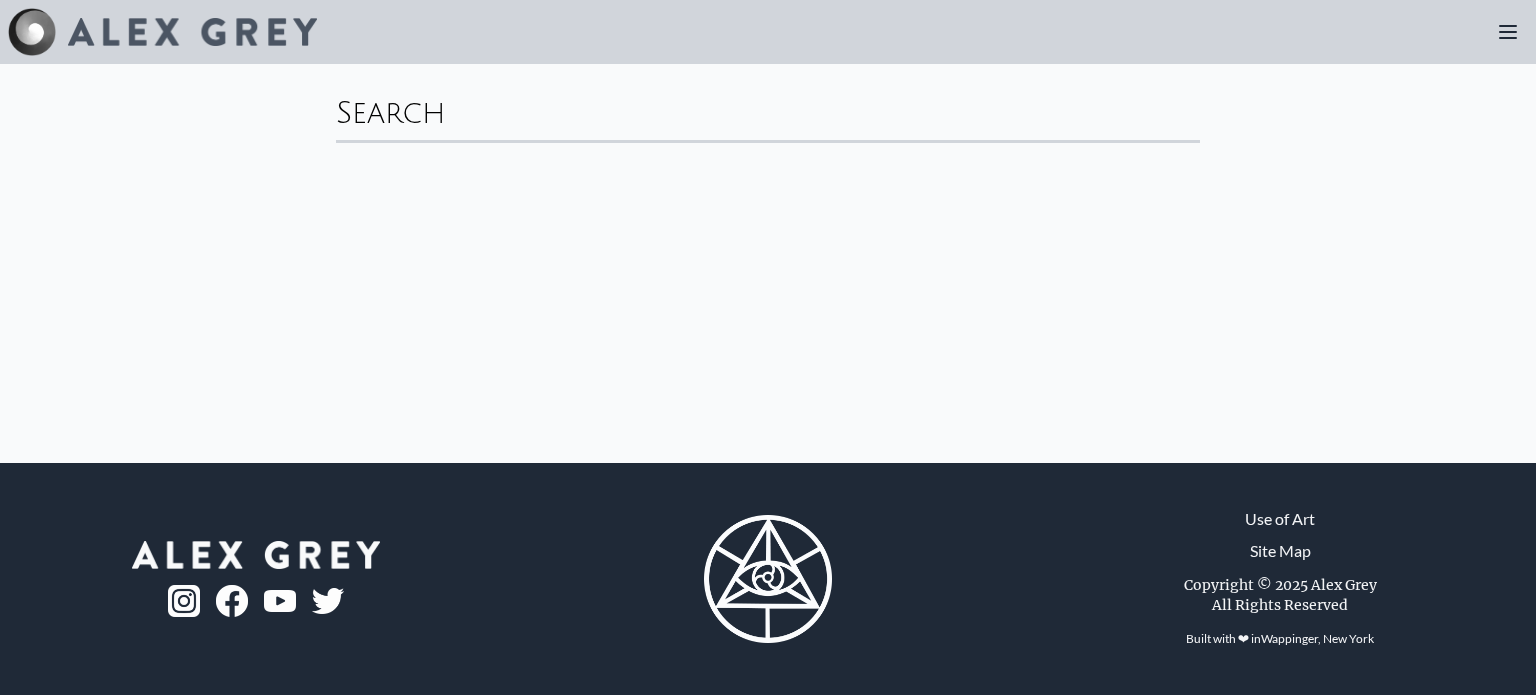 scroll, scrollTop: 0, scrollLeft: 0, axis: both 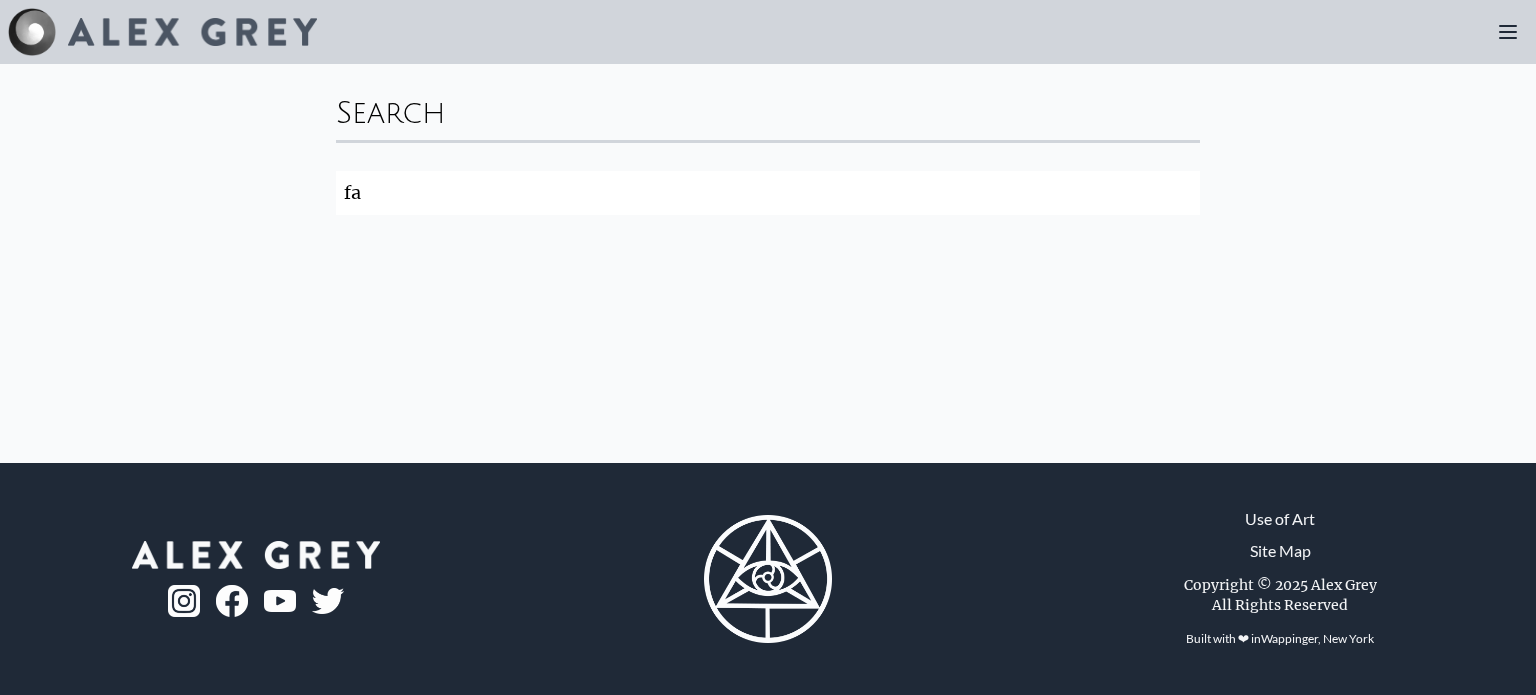 type on "f" 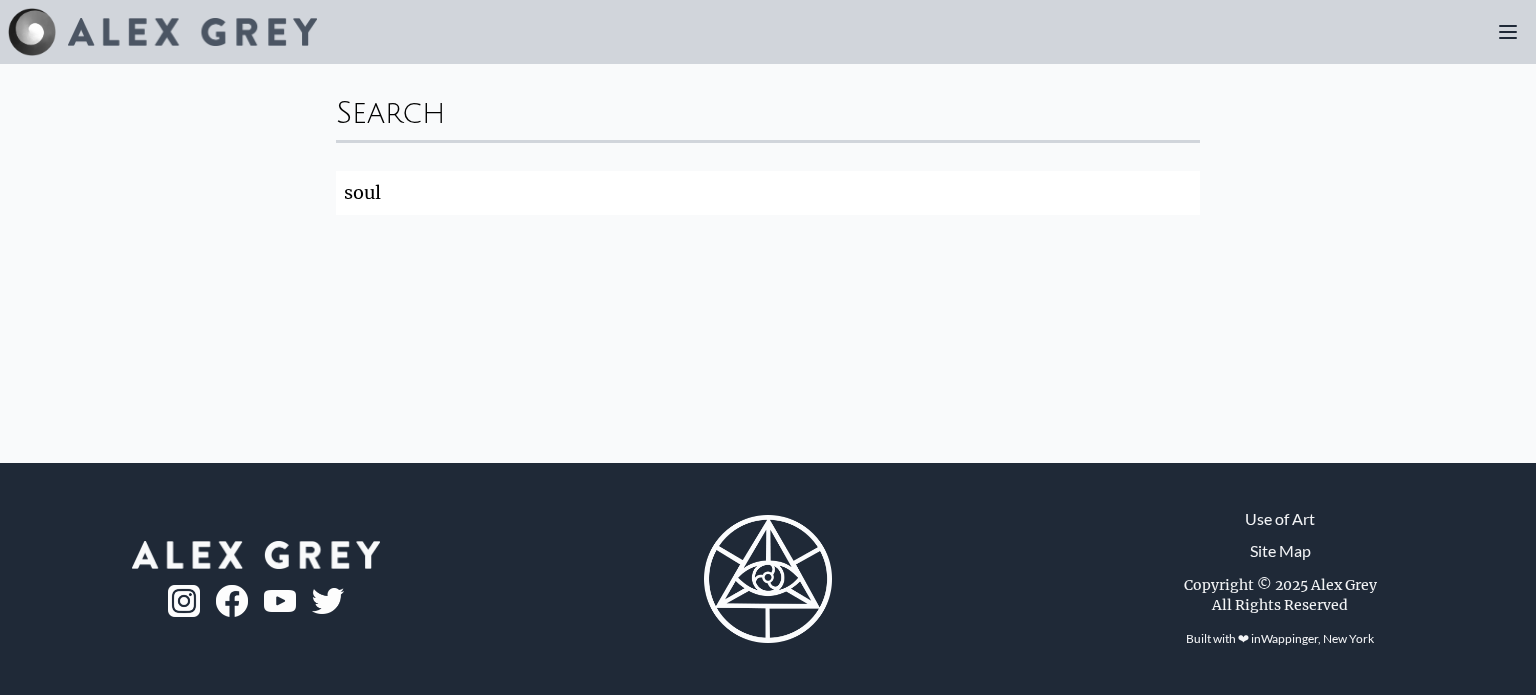 click on "Search" at bounding box center (0, 0) 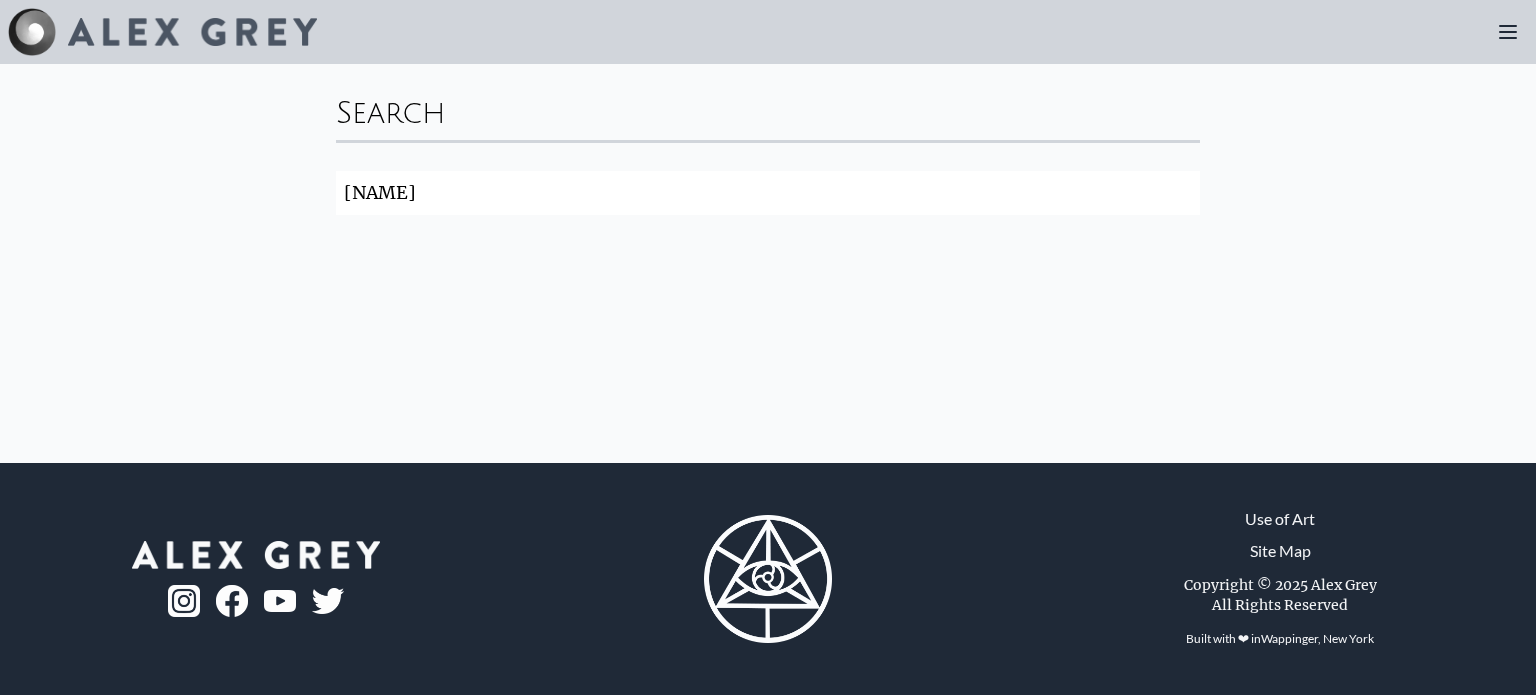 click on "Search" at bounding box center (0, 0) 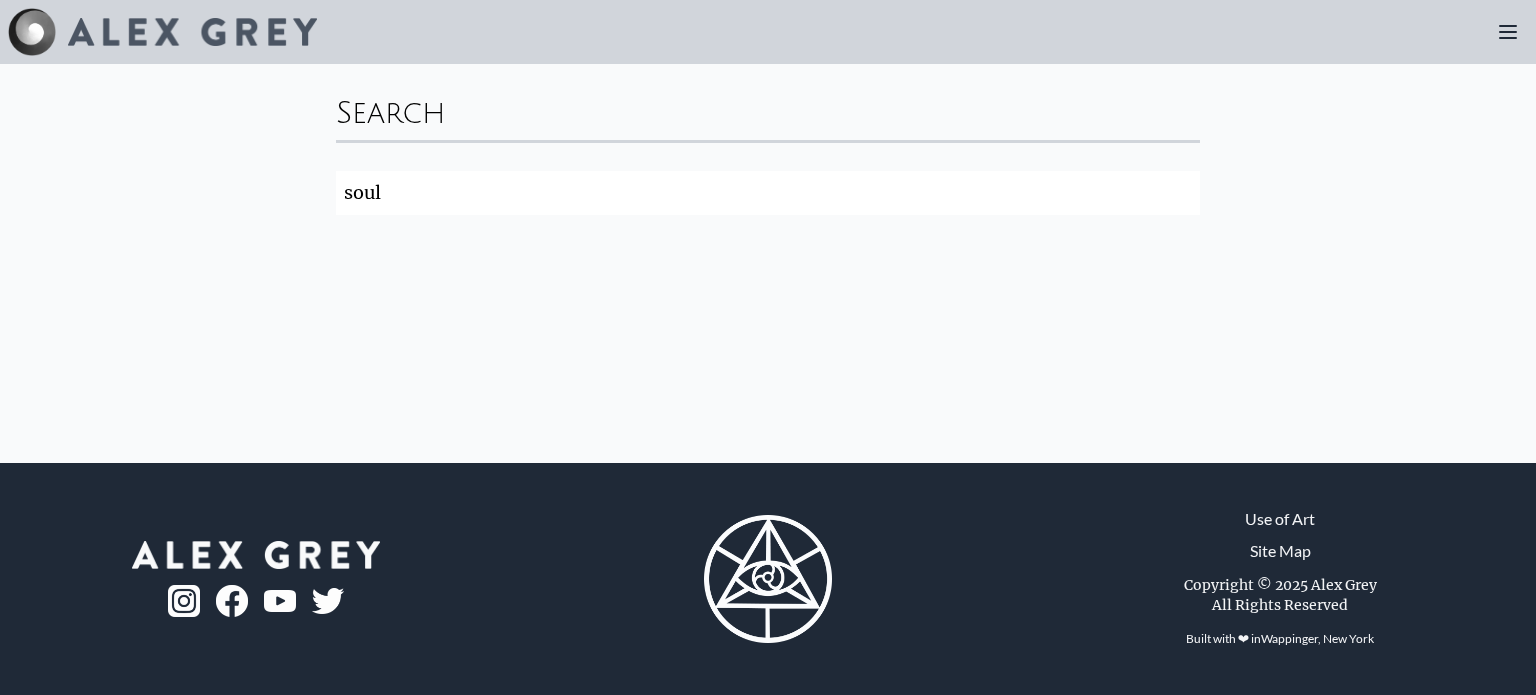 type on "sou" 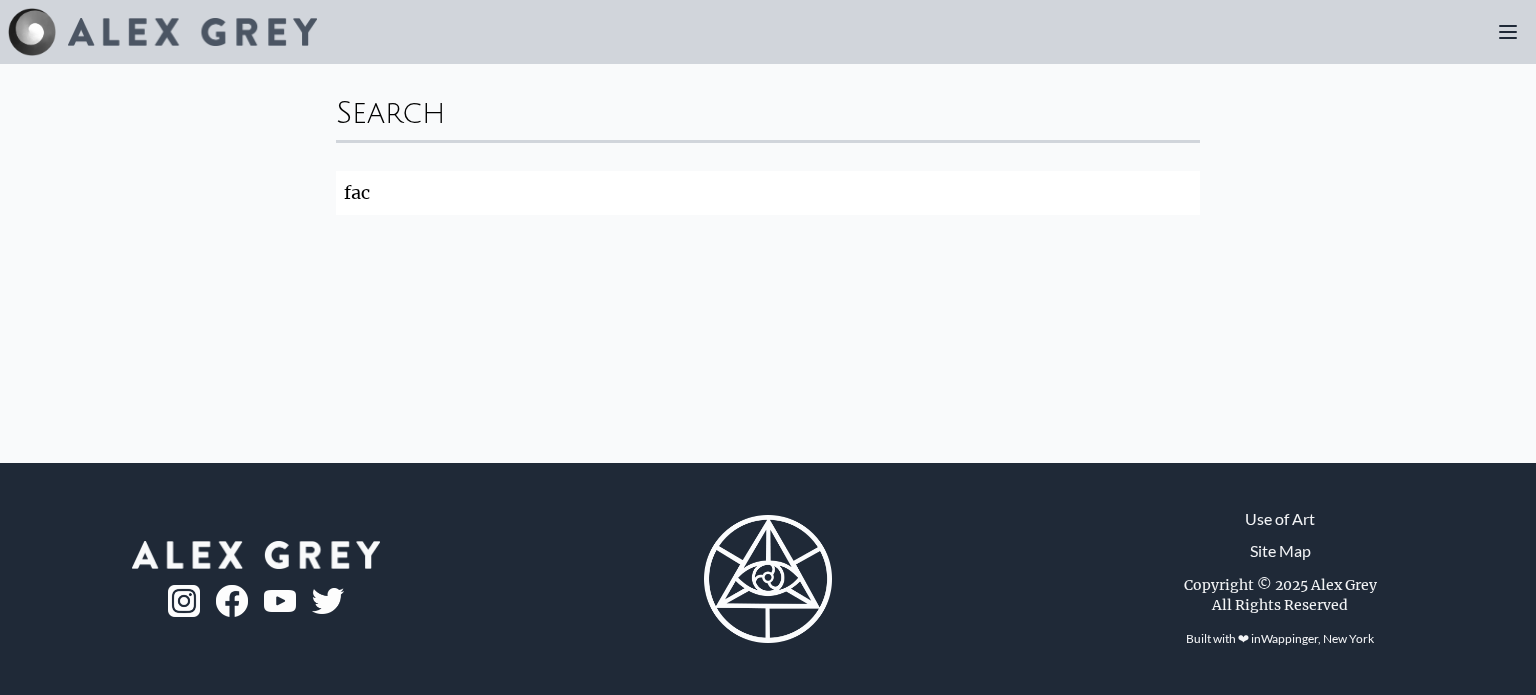 type on "face" 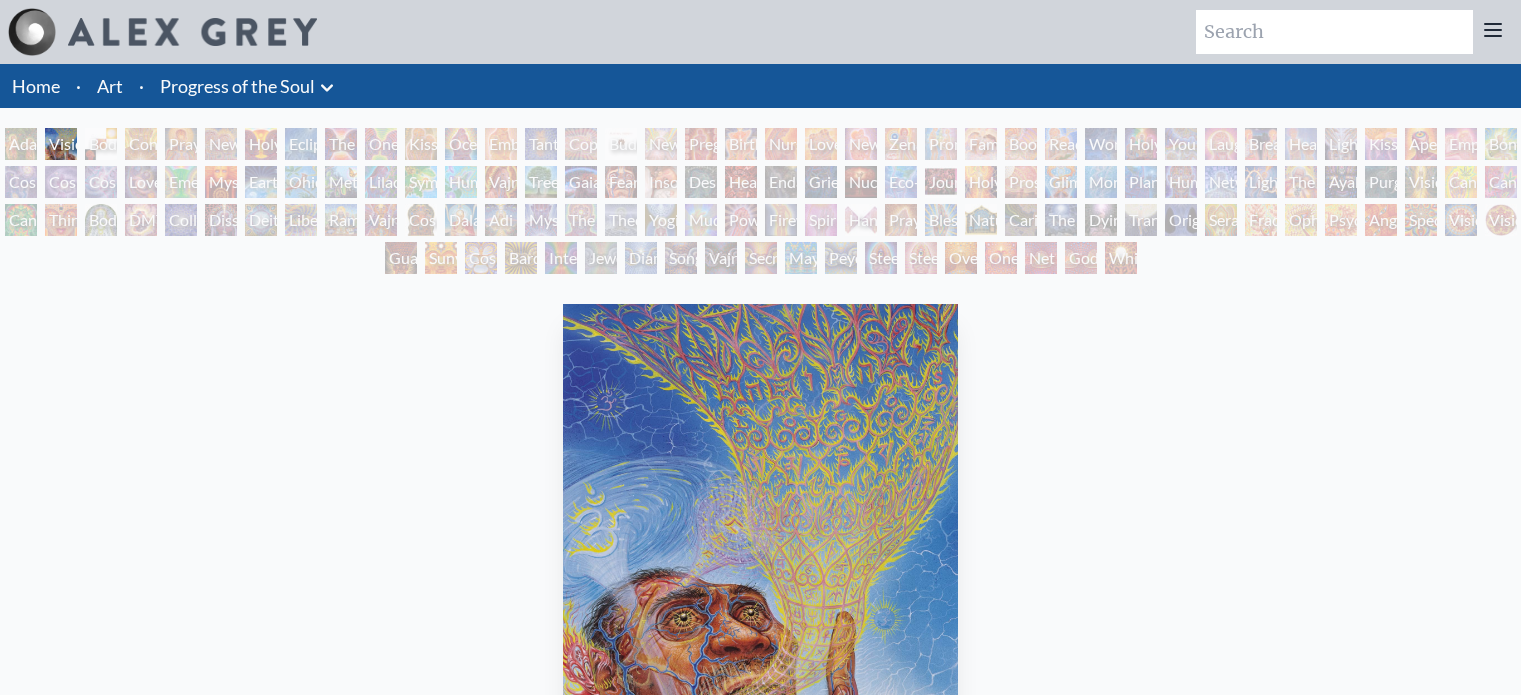 scroll, scrollTop: 0, scrollLeft: 0, axis: both 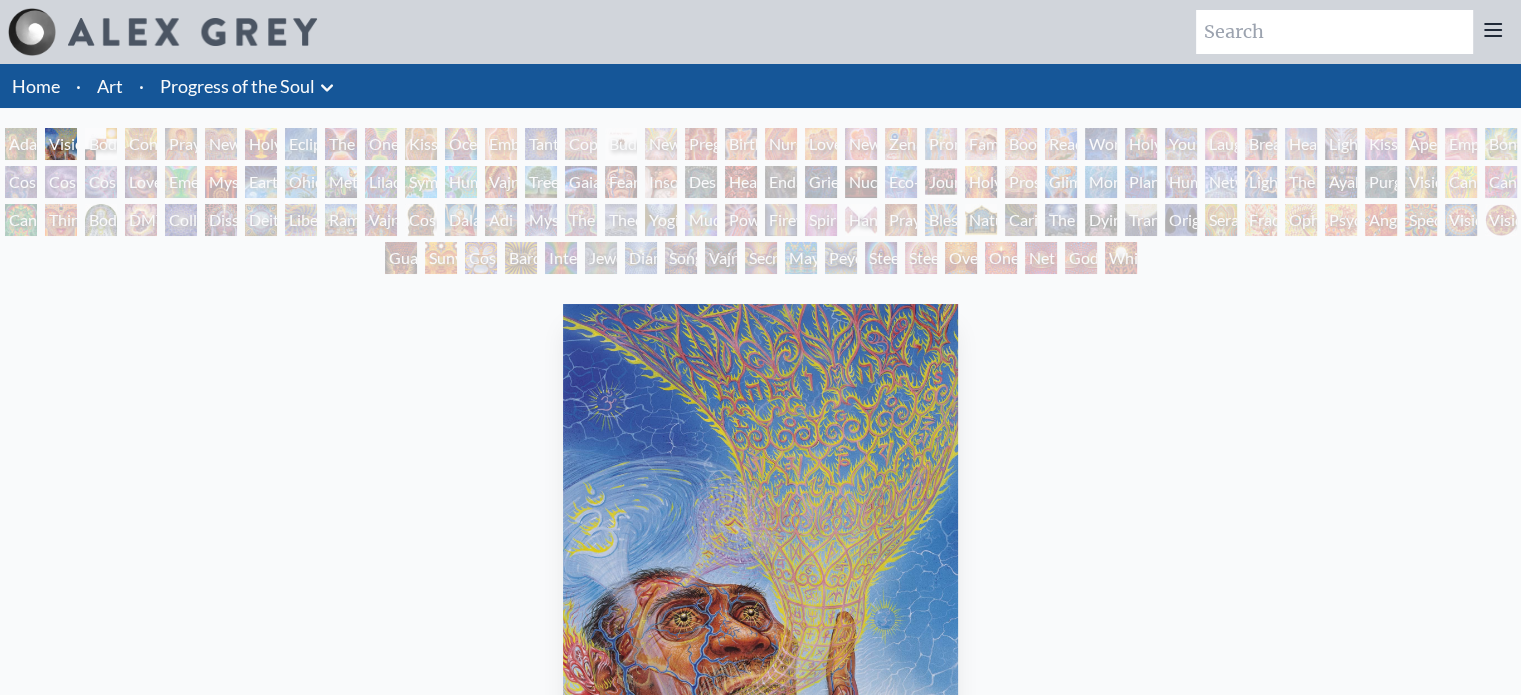 click at bounding box center [1334, 32] 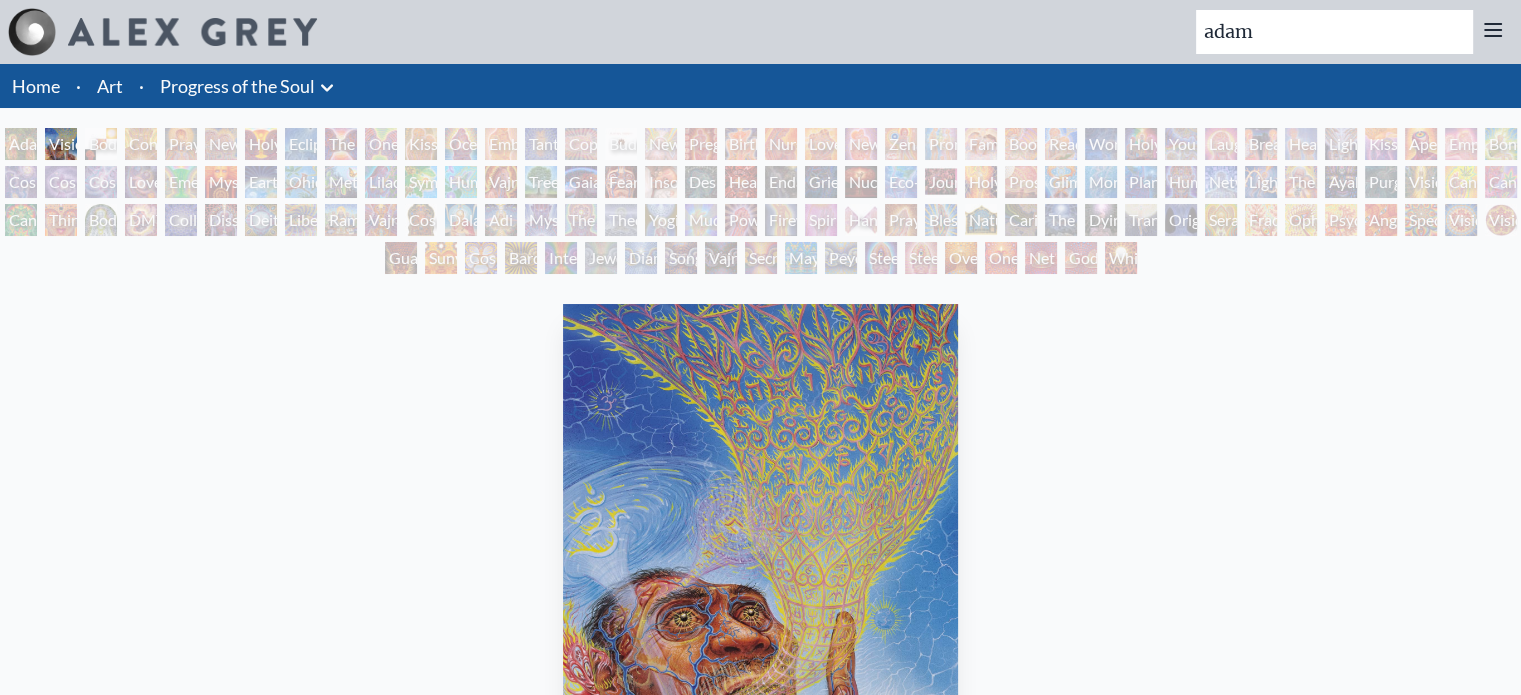 type on "adam" 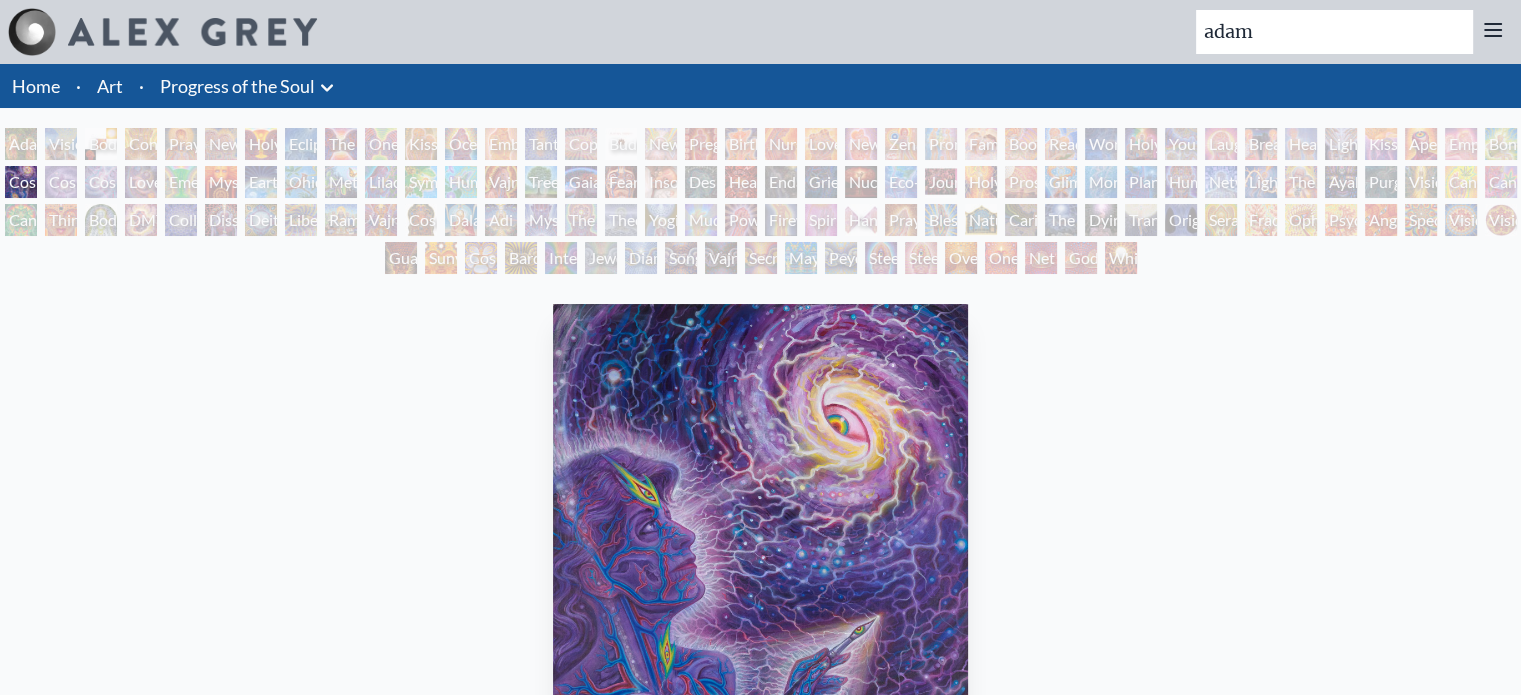click on "Adam & Eve      Visionary Origin of Language      Body, Mind, Spirit      Contemplation      Praying      New Man New Woman      Holy Grail      Eclipse      The Kiss      One Taste      Kissing      Ocean of Love Bliss      Embracing      Tantra      Copulating      Buddha Embryo      Newborn      Pregnancy      Birth      Nursing      Love Circuit      New Family      Zena Lotus      Promise      Family      Boo-boo      Reading      Wonder      Holy Family      Young & Old      Laughing Man      Breathing      Healing      Lightweaver      Kiss of the Muse      Aperture      Empowerment      Bond      Cosmic Creativity      Cosmic Artist      Cosmic Lovers      Love is a Cosmic Force      Emerald Grail      Mysteriosa 2      Earth Energies      Ohio Song      Metamorphosis      Lilacs      Humming Bird" at bounding box center (760, 204) 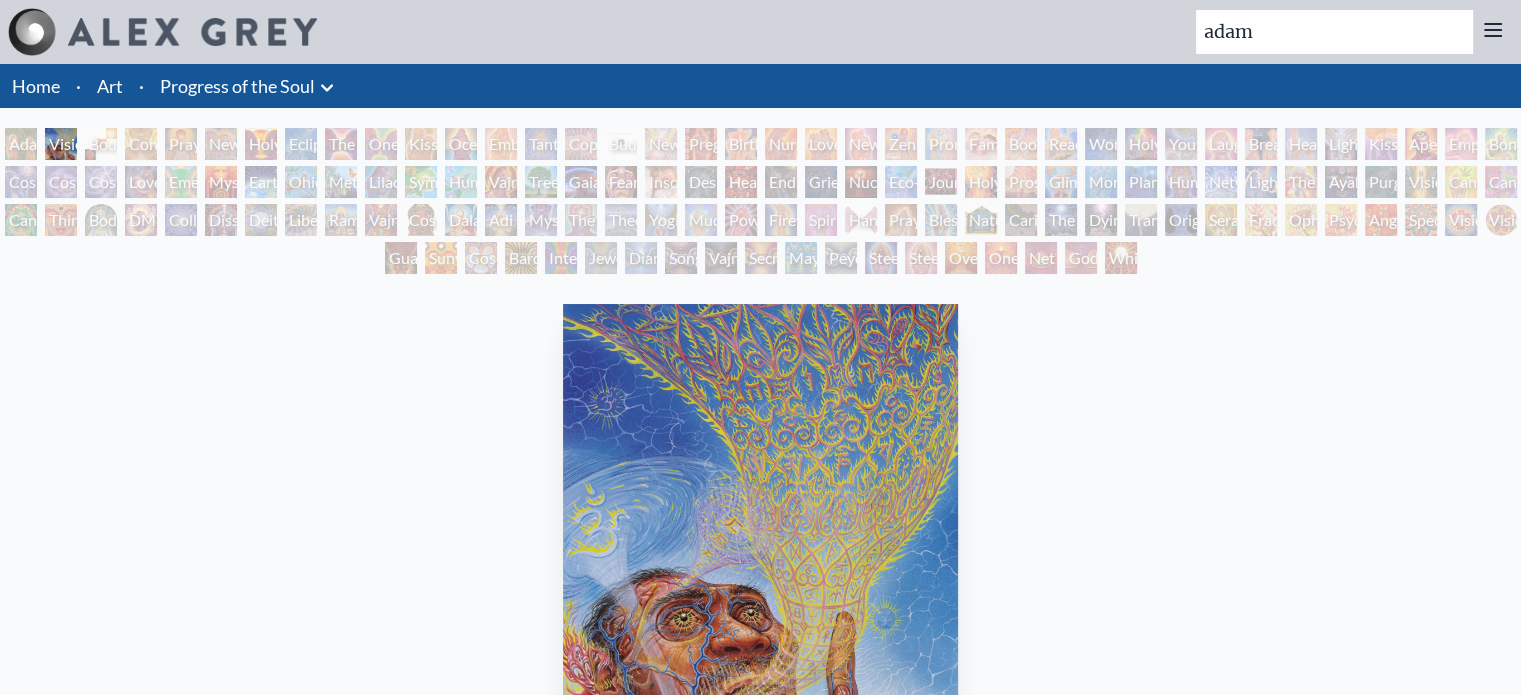 click on "Adam & Eve      Visionary Origin of Language      Body, Mind, Spirit      Contemplation      Praying      New Man New Woman      Holy Grail      Eclipse      The Kiss      One Taste      Kissing      Ocean of Love Bliss      Embracing      Tantra      Copulating      Buddha Embryo      Newborn      Pregnancy      Birth      Nursing      Love Circuit      New Family      Zena Lotus      Promise      Family      Boo-boo      Reading      Wonder      Holy Family      Young & Old      Laughing Man      Breathing      Healing      Lightweaver      Kiss of the Muse      Aperture      Empowerment      Bond      Cosmic Creativity      Cosmic Artist      Cosmic Lovers      Love is a Cosmic Force      Emerald Grail      Mysteriosa 2      Earth Energies      Ohio Song      Metamorphosis      Lilacs      Humming Bird" at bounding box center (760, 204) 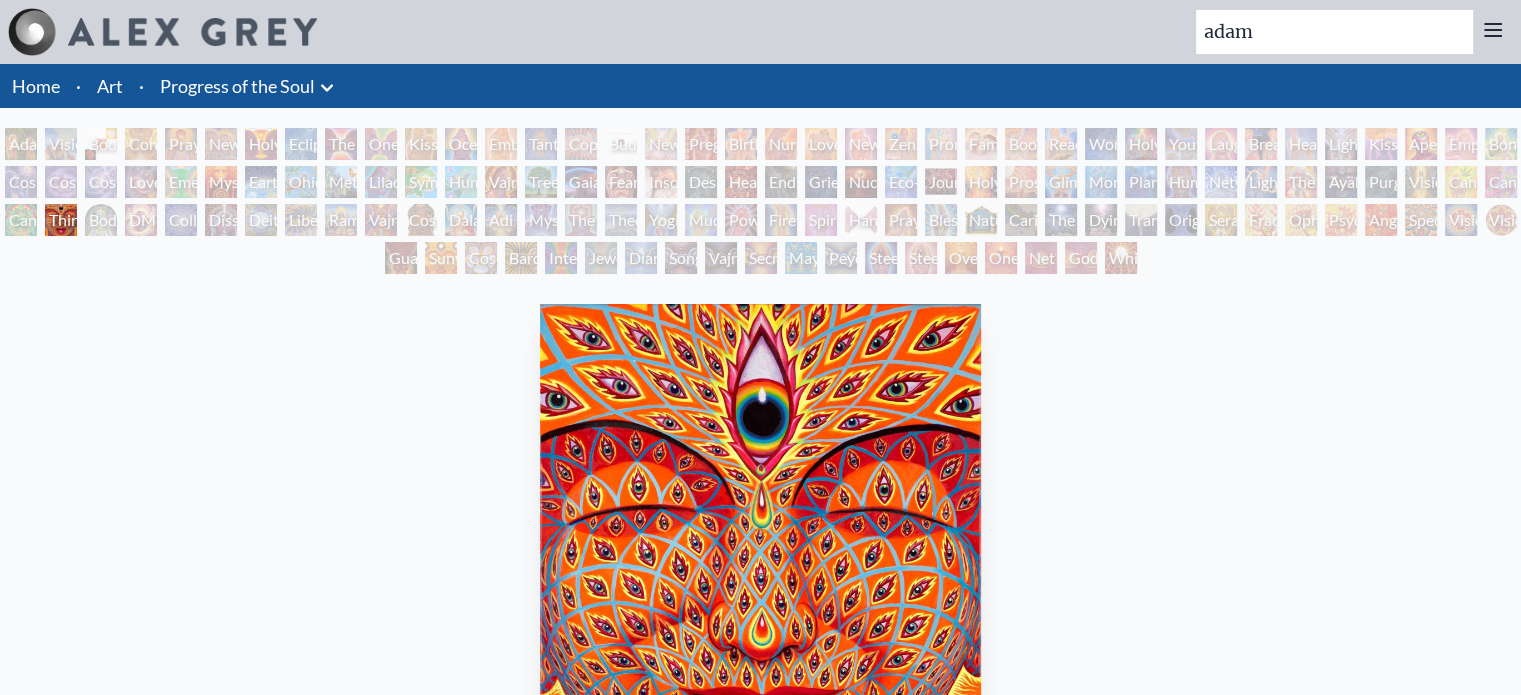 click on "Adam & Eve      Visionary Origin of Language      Body, Mind, Spirit      Contemplation      Praying      New Man New Woman      Holy Grail      Eclipse      The Kiss      One Taste      Kissing      Ocean of Love Bliss      Embracing      Tantra      Copulating      Buddha Embryo      Newborn      Pregnancy      Birth      Nursing      Love Circuit      New Family      Zena Lotus      Promise      Family      Boo-boo      Reading      Wonder      Holy Family      Young & Old      Laughing Man      Breathing      Healing      Lightweaver      Kiss of the Muse      Aperture      Empowerment      Bond      Cosmic Creativity      Cosmic Artist      Cosmic Lovers      Love is a Cosmic Force      Emerald Grail      Mysteriosa 2      Earth Energies      Ohio Song      Metamorphosis      Lilacs      Humming Bird" at bounding box center [760, 204] 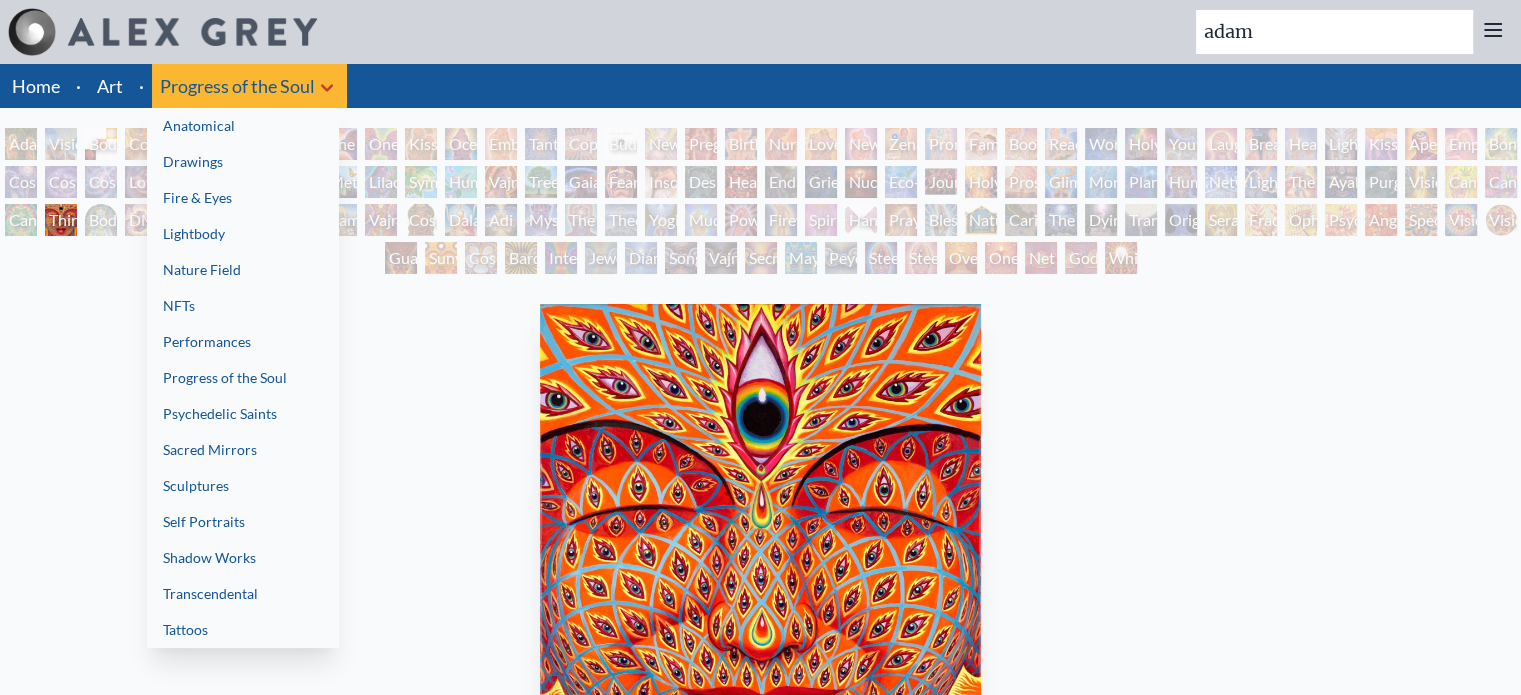 click at bounding box center [760, 347] 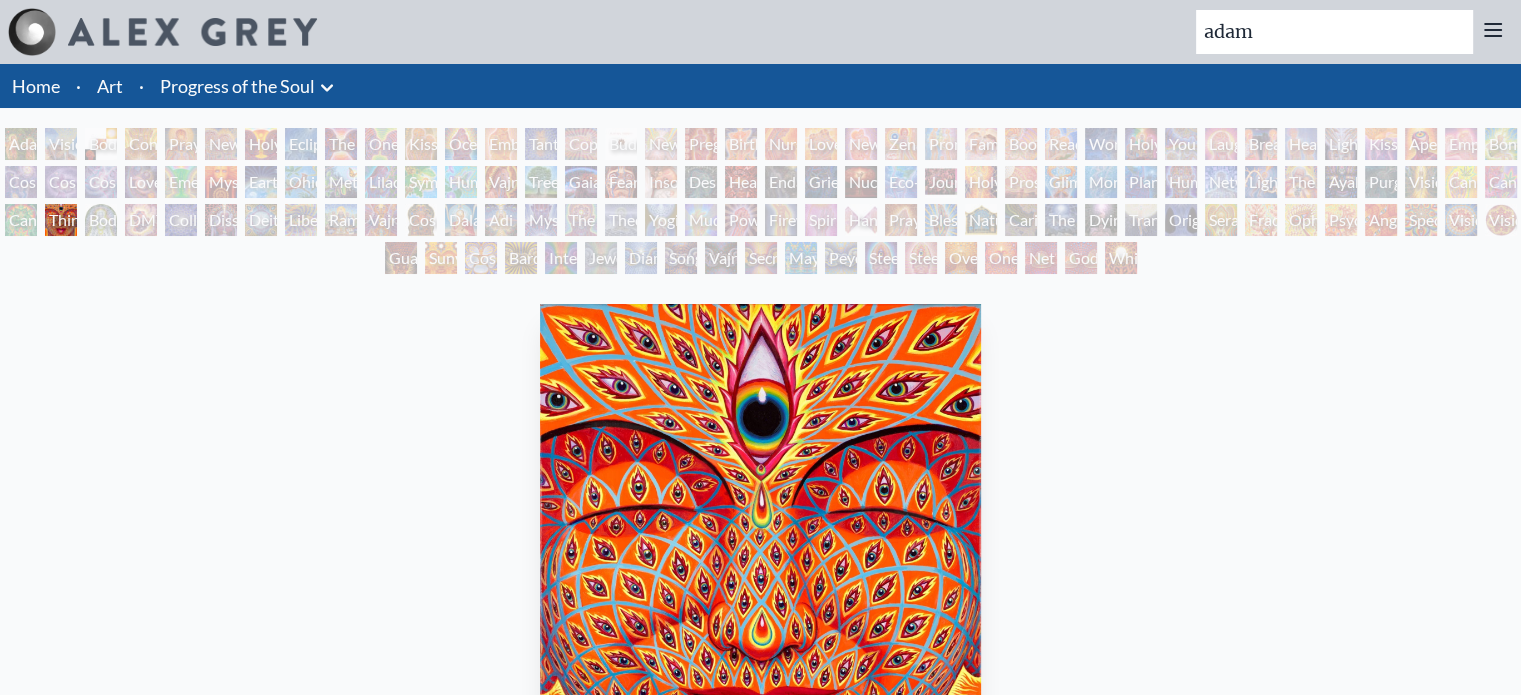 click on "Visionary Origin of Language" at bounding box center (61, 144) 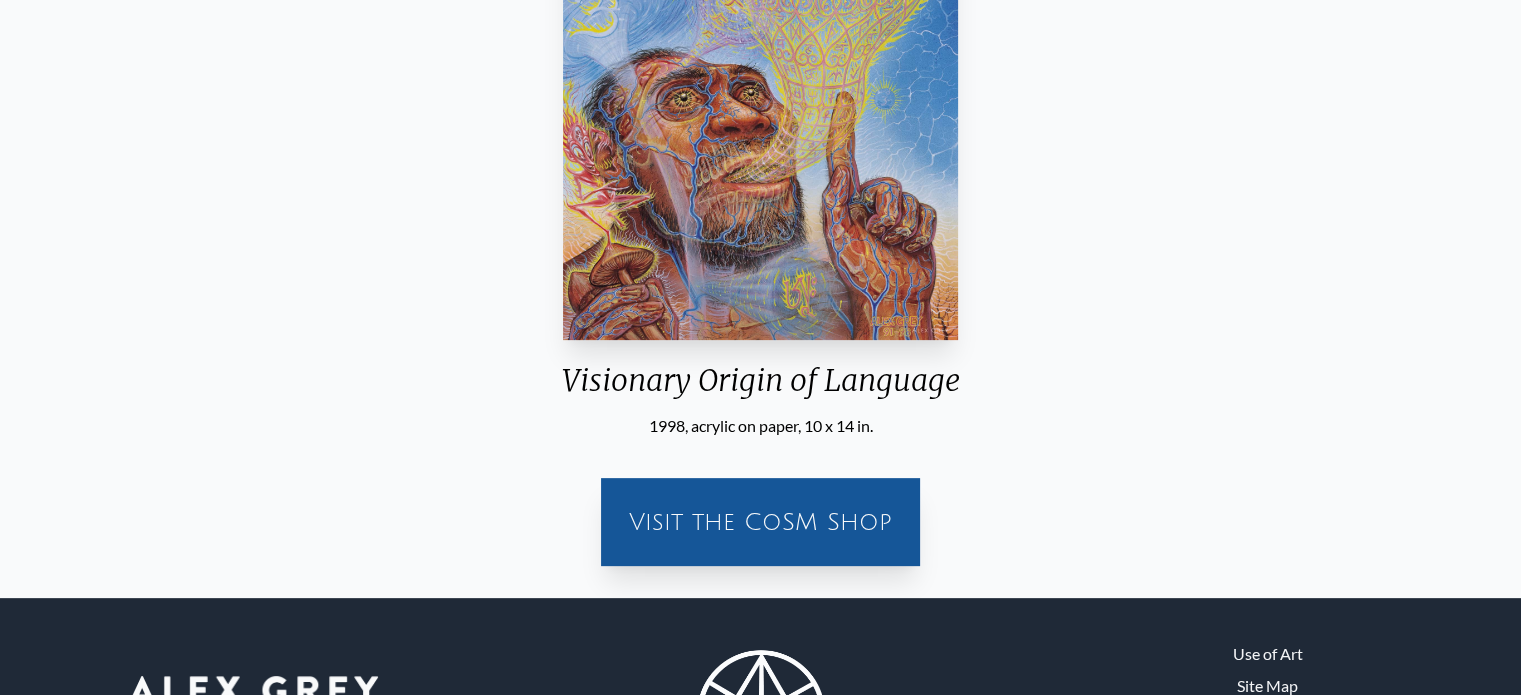 scroll, scrollTop: 573, scrollLeft: 0, axis: vertical 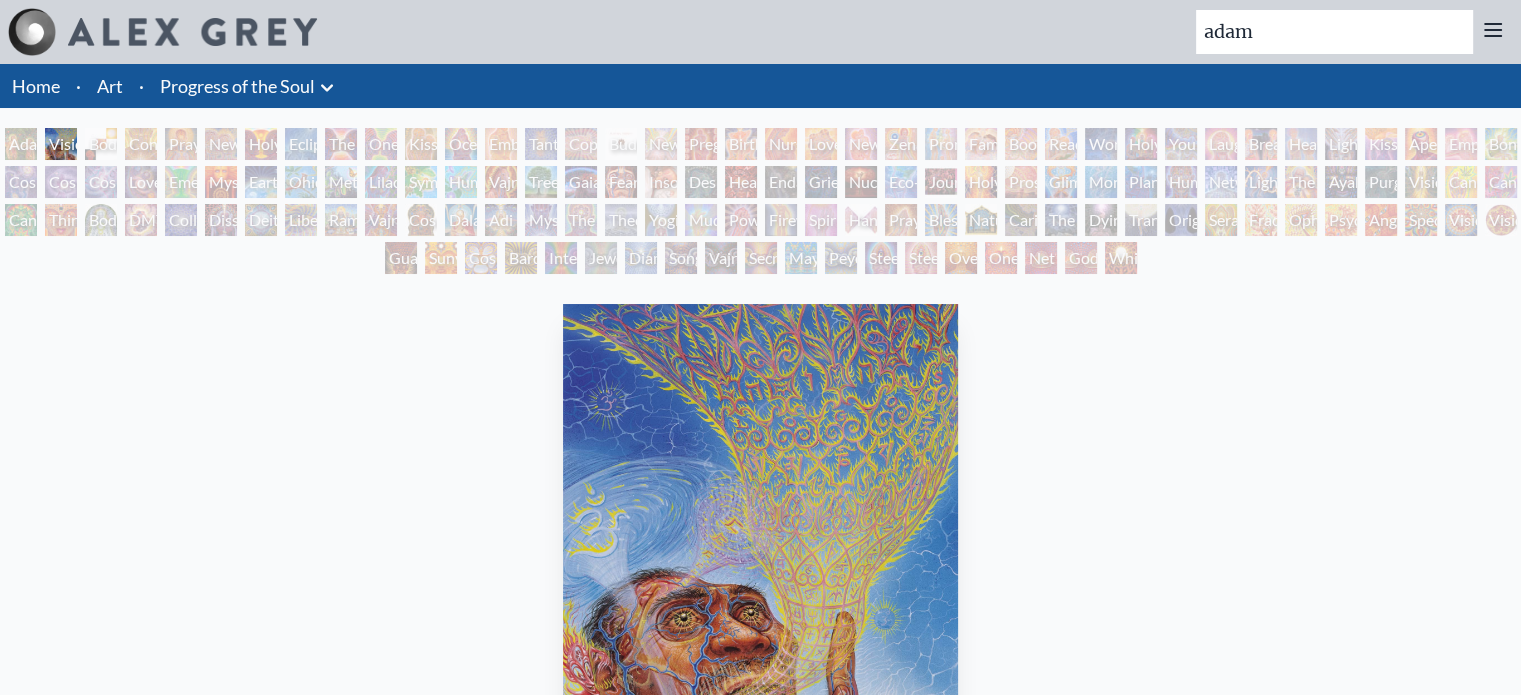click on "Body/Mind as a Vibratory Field of Energy" at bounding box center (101, 220) 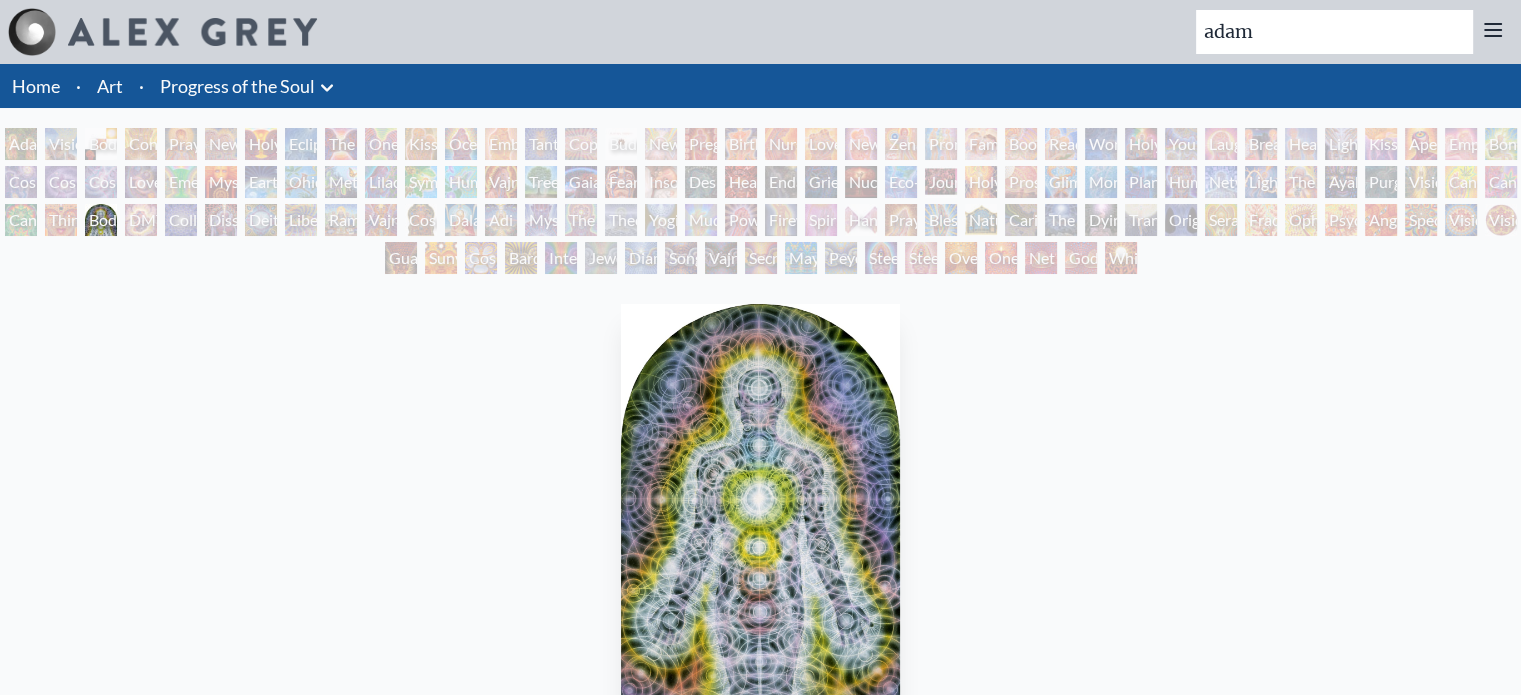 click on "Adam & Eve      Visionary Origin of Language      Body, Mind, Spirit      Contemplation      Praying      New Man New Woman      Holy Grail      Eclipse      The Kiss      One Taste      Kissing      Ocean of Love Bliss      Embracing      Tantra      Copulating      Buddha Embryo      Newborn      Pregnancy      Birth      Nursing      Love Circuit      New Family      Zena Lotus      Promise      Family      Boo-boo      Reading      Wonder      Holy Family      Young & Old      Laughing Man      Breathing      Healing      Lightweaver      Kiss of the Muse      Aperture      Empowerment      Bond      Cosmic Creativity      Cosmic Artist      Cosmic Lovers      Love is a Cosmic Force      Emerald Grail      Mysteriosa 2      Earth Energies      Ohio Song      Metamorphosis      Lilacs      Humming Bird" at bounding box center [760, 204] 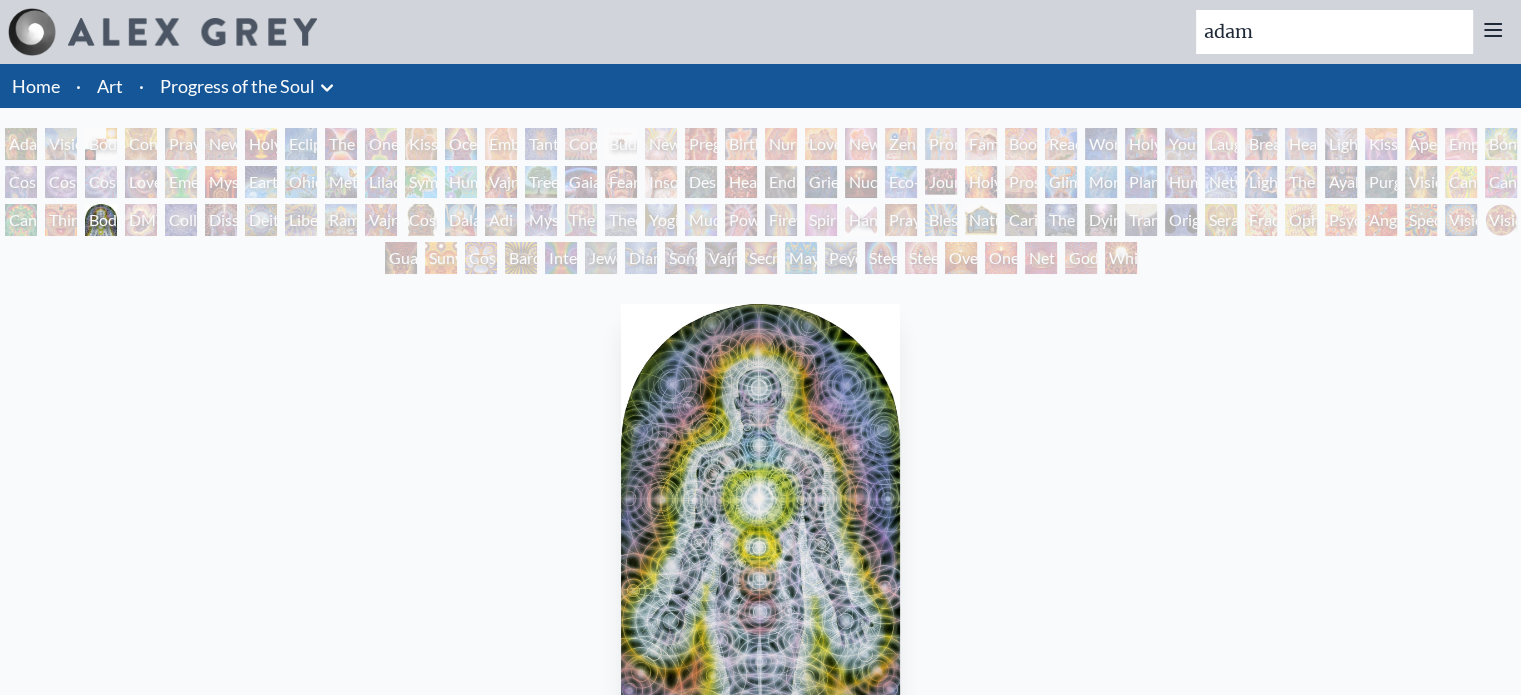 click on "Adam & Eve      Visionary Origin of Language      Body, Mind, Spirit      Contemplation      Praying      New Man New Woman      Holy Grail      Eclipse      The Kiss      One Taste      Kissing      Ocean of Love Bliss      Embracing      Tantra      Copulating      Buddha Embryo      Newborn      Pregnancy      Birth      Nursing      Love Circuit      New Family      Zena Lotus      Promise      Family      Boo-boo      Reading      Wonder      Holy Family      Young & Old      Laughing Man      Breathing      Healing      Lightweaver      Kiss of the Muse      Aperture      Empowerment      Bond      Cosmic Creativity      Cosmic Artist      Cosmic Lovers      Love is a Cosmic Force      Emerald Grail      Mysteriosa 2      Earth Energies      Ohio Song      Metamorphosis      Lilacs      Humming Bird" at bounding box center [760, 204] 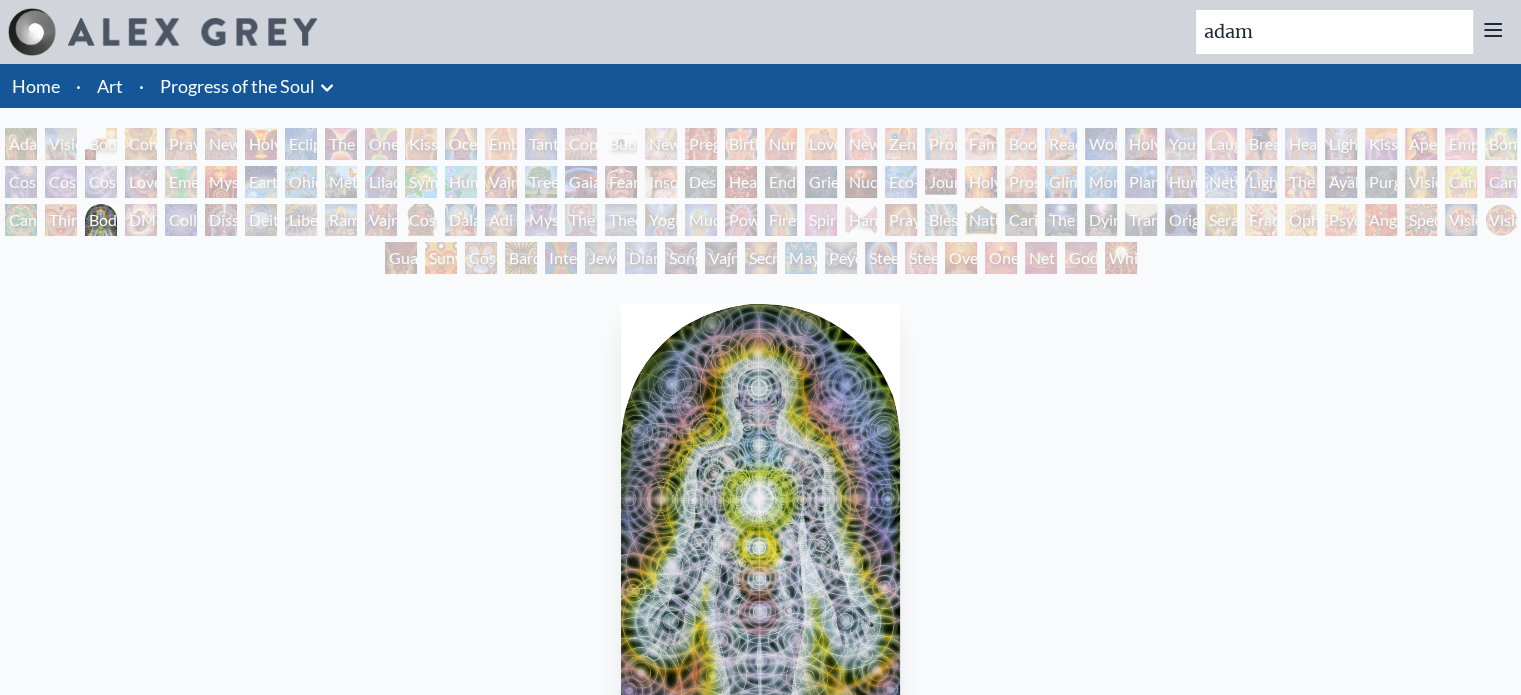 click on "Body, Mind, Spirit" at bounding box center [101, 144] 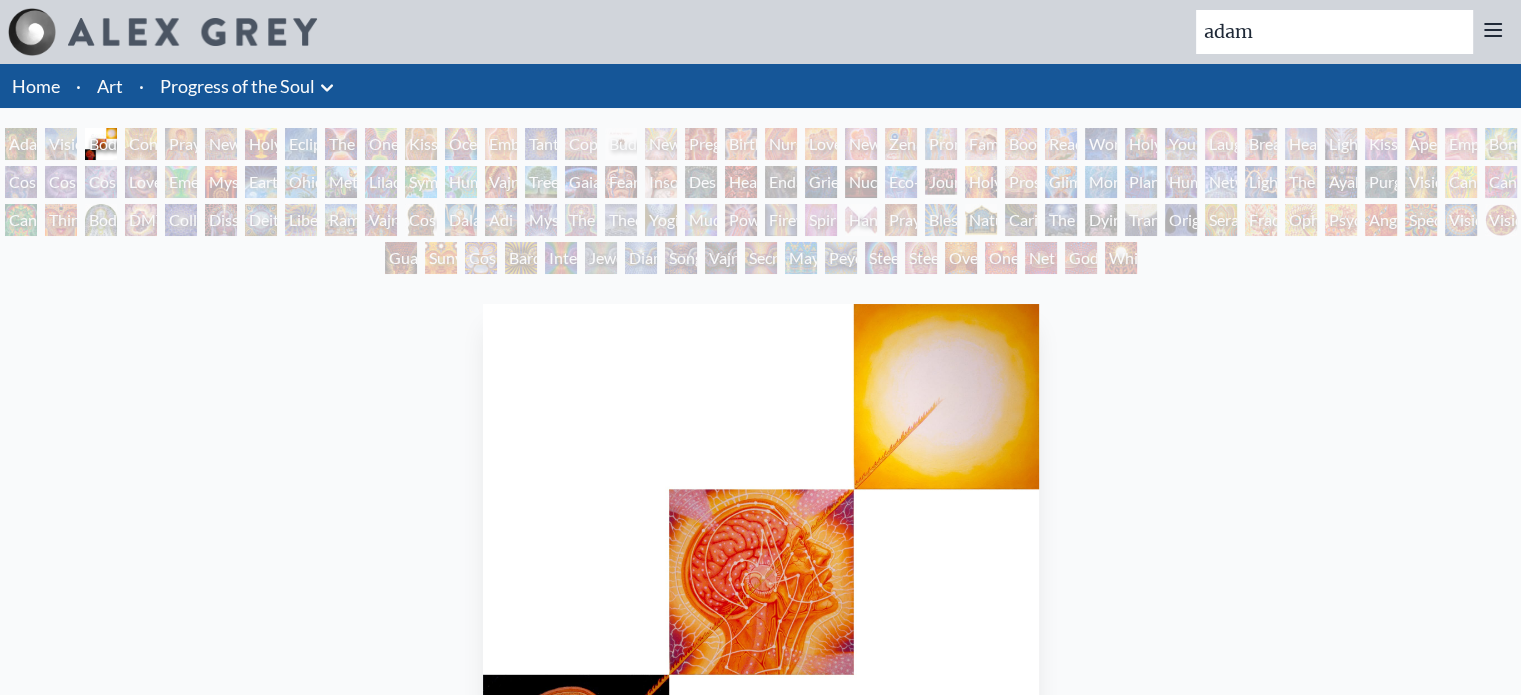 click on "Cosmic Creativity" at bounding box center [21, 182] 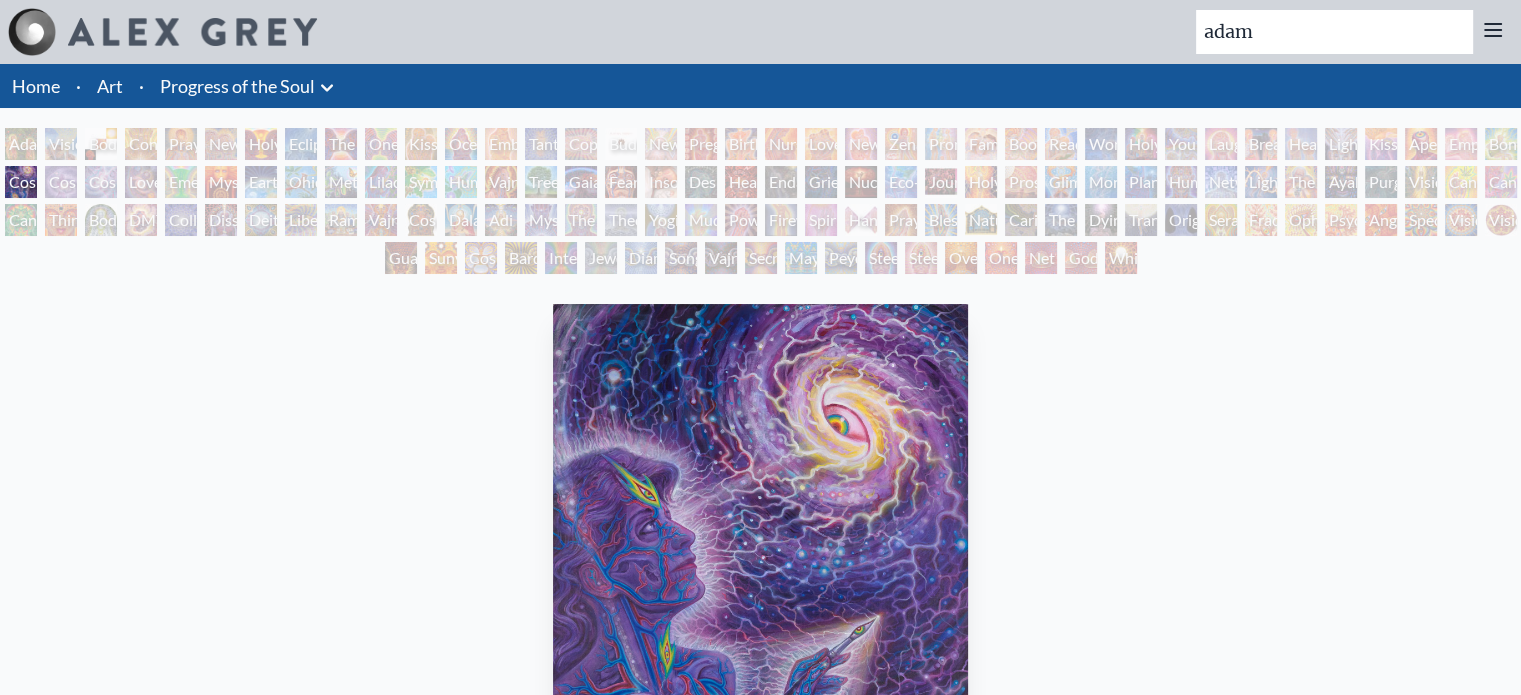 click on "DMT - The Spirit Molecule" at bounding box center [141, 220] 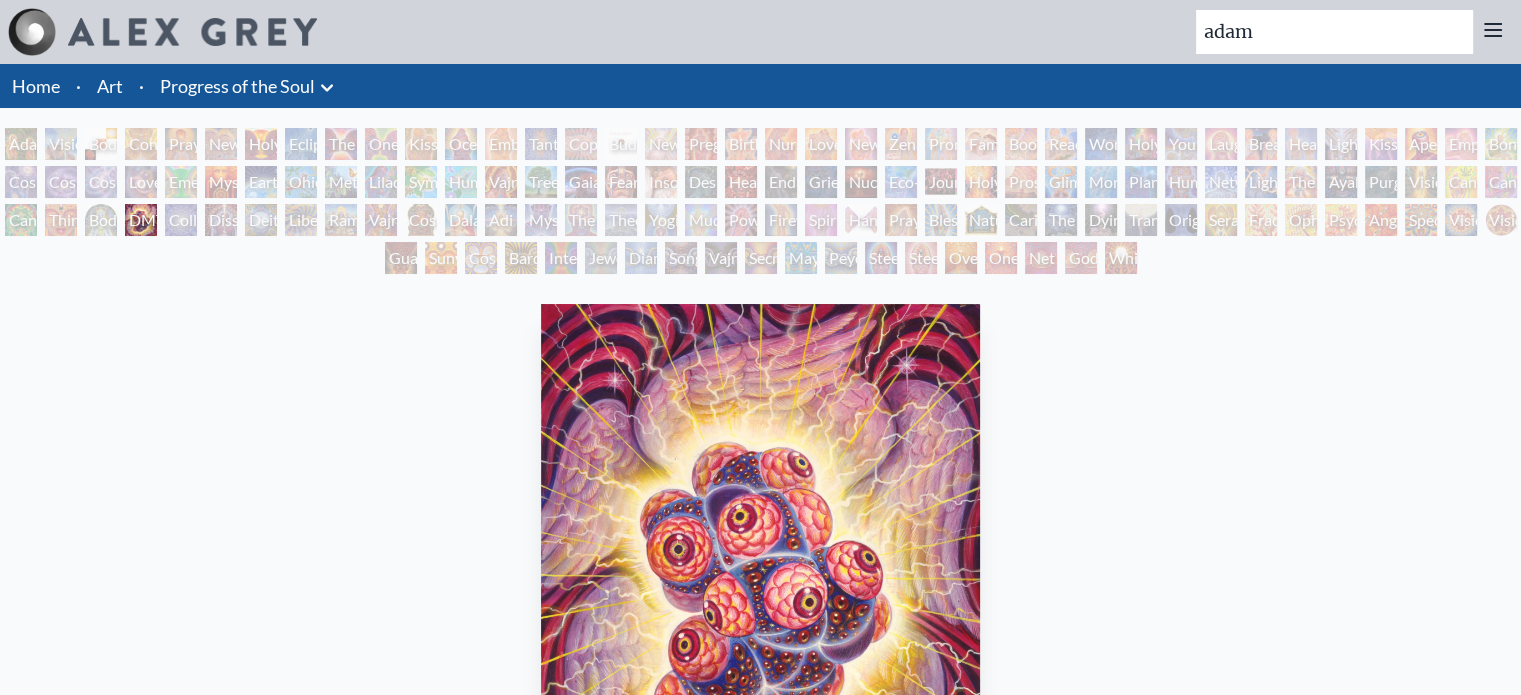 click on "Love is a Cosmic Force" at bounding box center (141, 182) 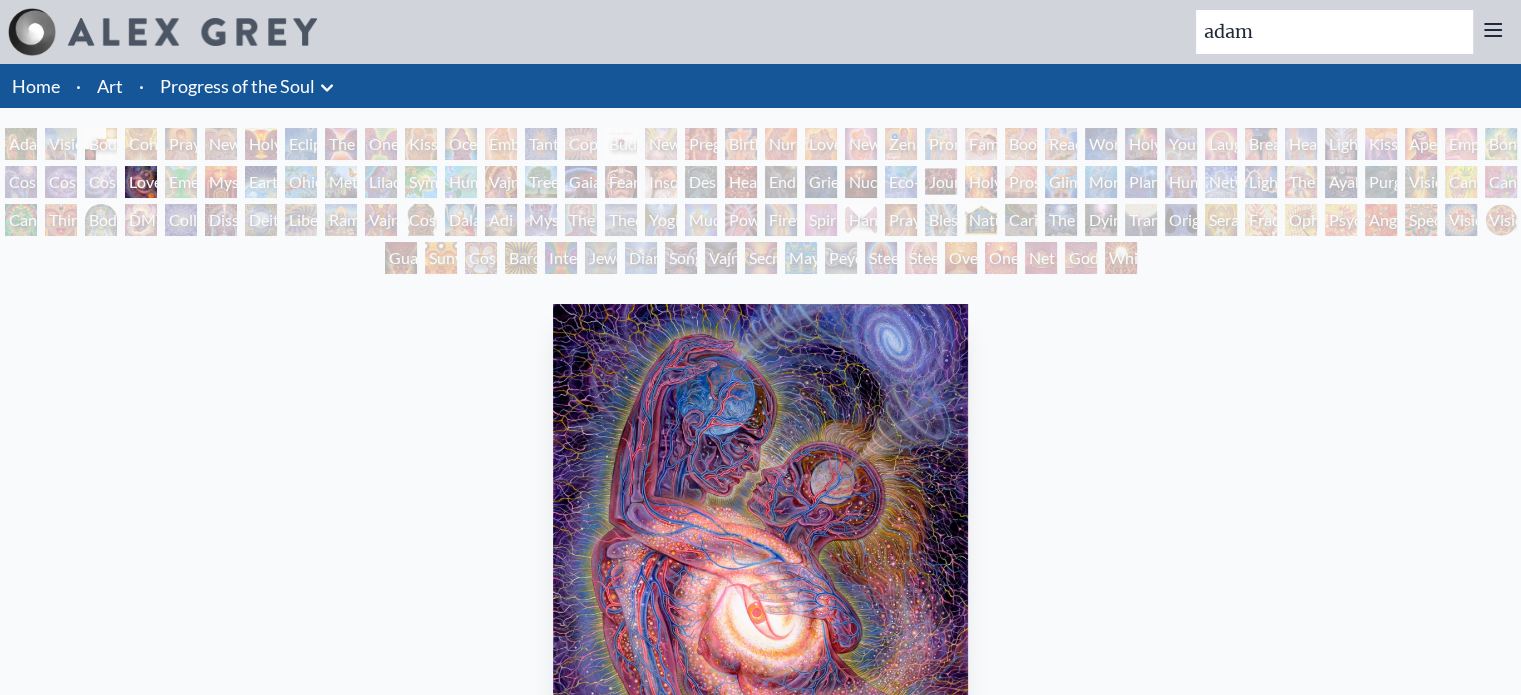 click on "Adam & Eve      Visionary Origin of Language      Body, Mind, Spirit      Contemplation      Praying      New Man New Woman      Holy Grail      Eclipse      The Kiss      One Taste      Kissing      Ocean of Love Bliss      Embracing      Tantra      Copulating      Buddha Embryo      Newborn      Pregnancy      Birth      Nursing      Love Circuit      New Family      Zena Lotus      Promise      Family      Boo-boo      Reading      Wonder      Holy Family      Young & Old      Laughing Man      Breathing      Healing      Lightweaver      Kiss of the Muse      Aperture      Empowerment      Bond      Cosmic Creativity      Cosmic Artist      Cosmic Lovers      Love is a Cosmic Force      Emerald Grail      Mysteriosa 2      Earth Energies      Ohio Song      Metamorphosis      Lilacs      Humming Bird" at bounding box center (760, 204) 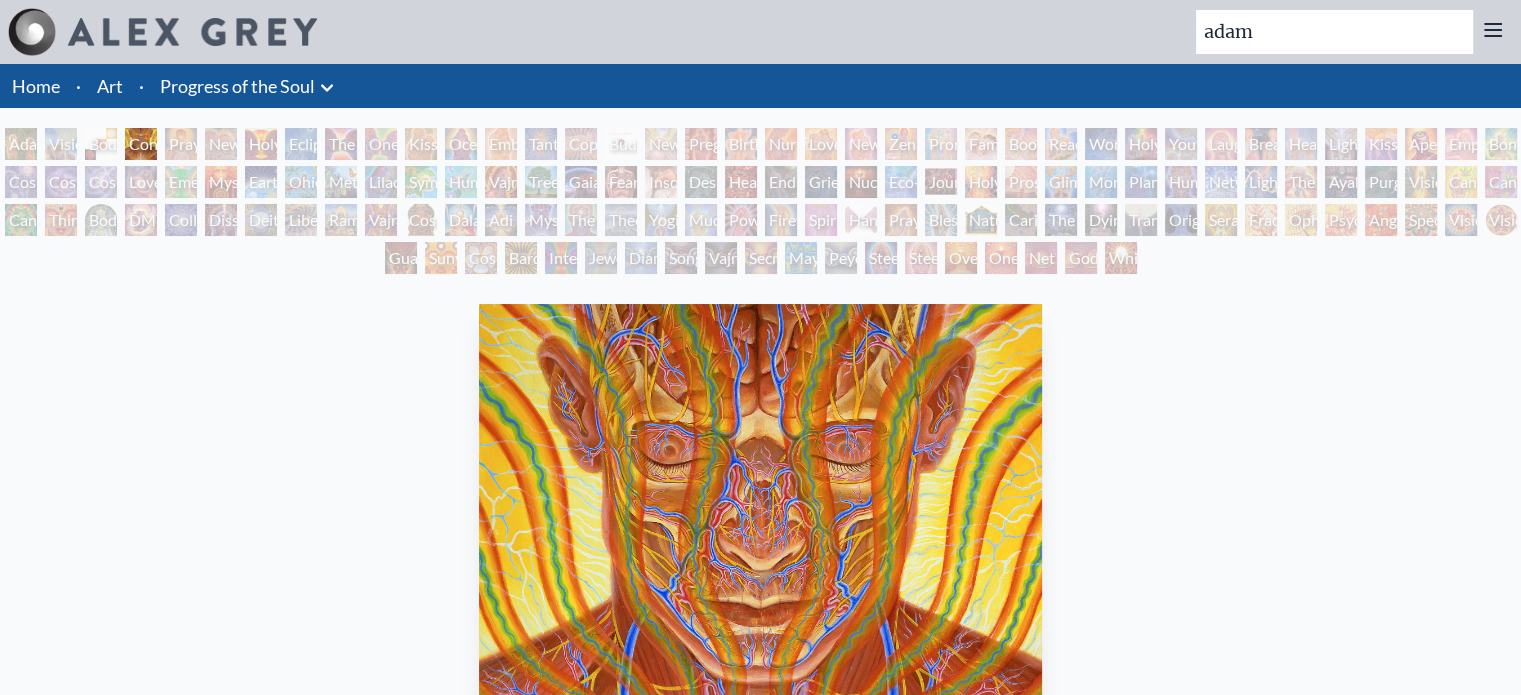 click on "Collective Vision" at bounding box center [181, 220] 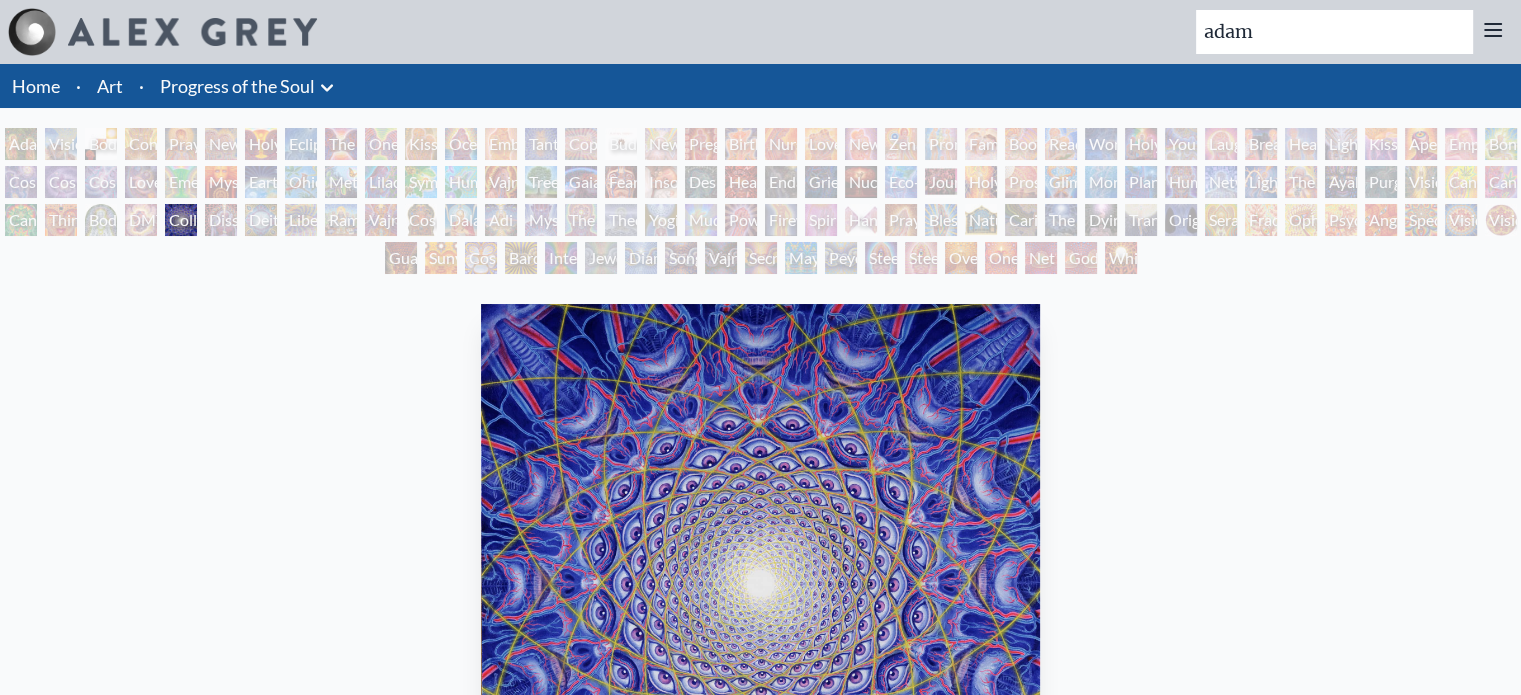 click on "Love is a Cosmic Force" at bounding box center (141, 182) 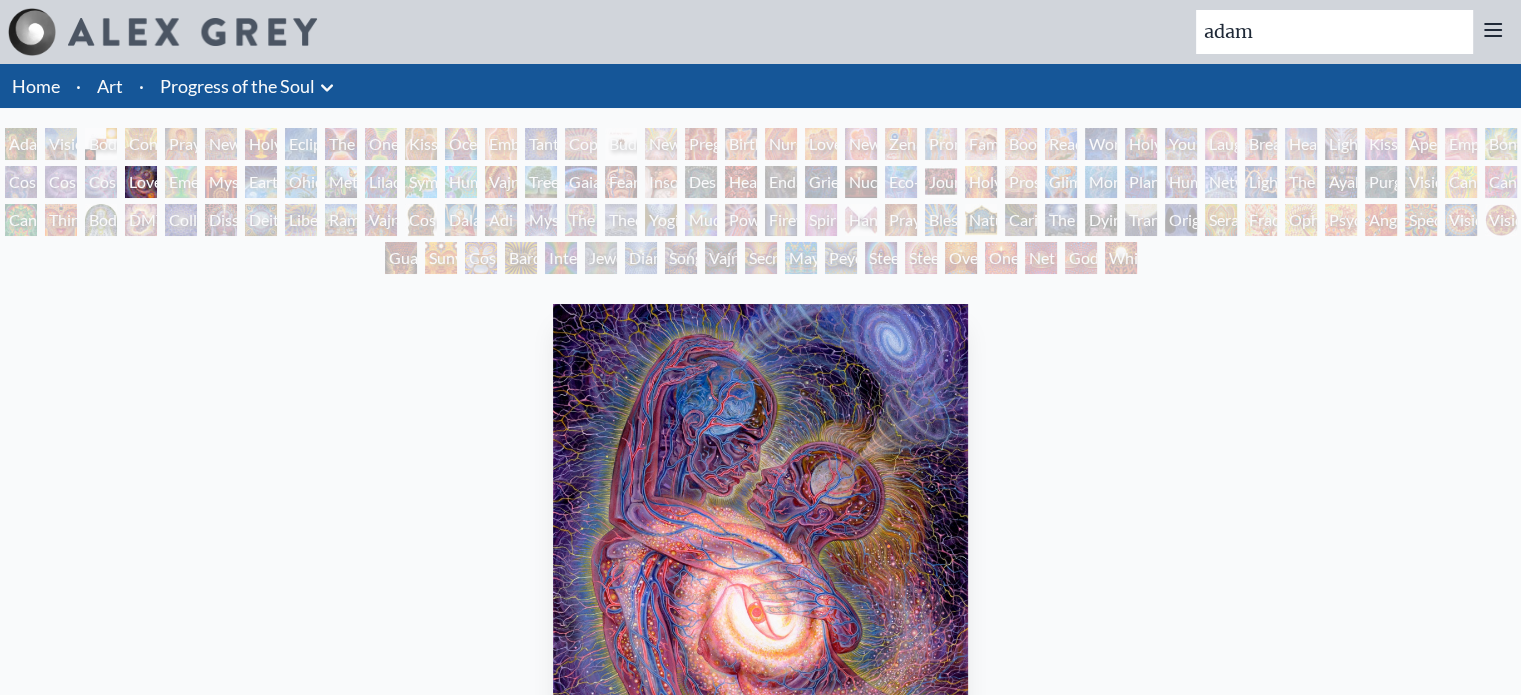 click on "Contemplation" at bounding box center (141, 144) 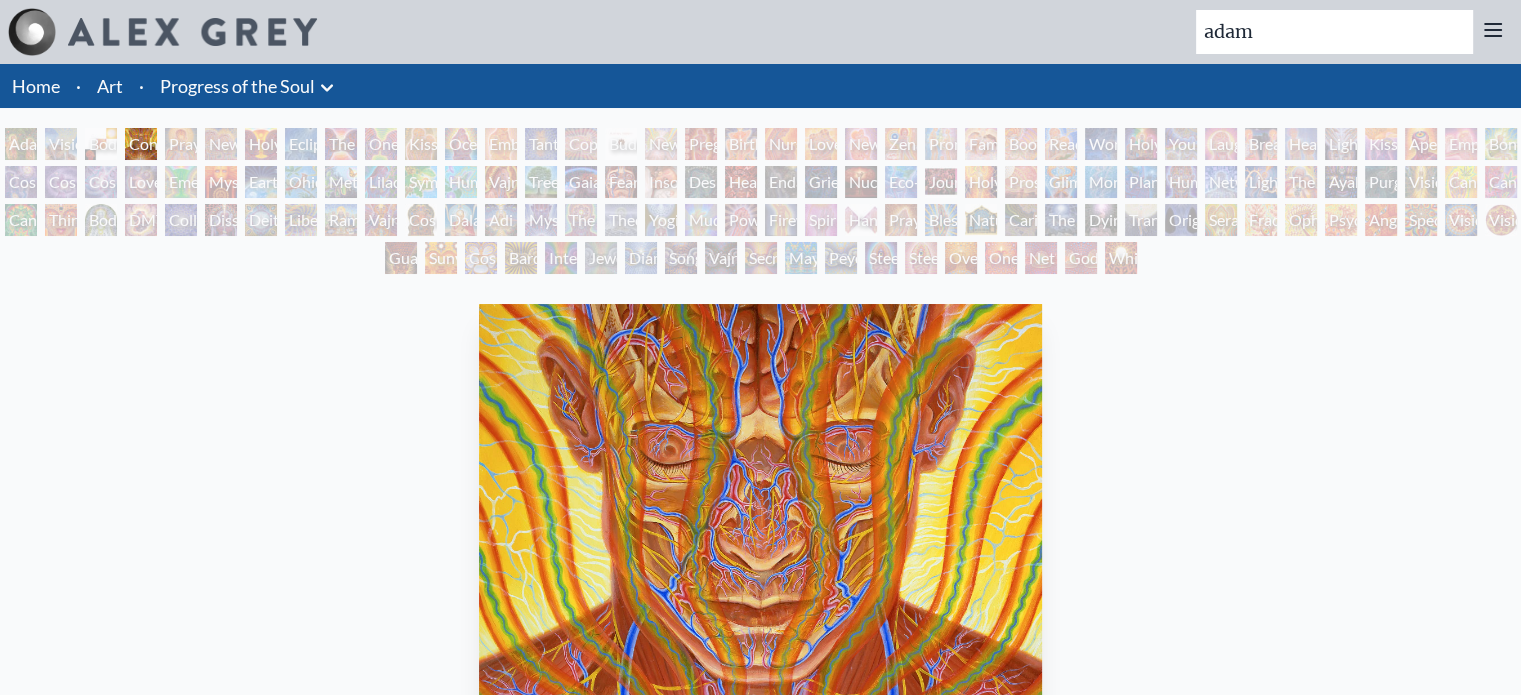 click on "New Man New Woman" at bounding box center [221, 144] 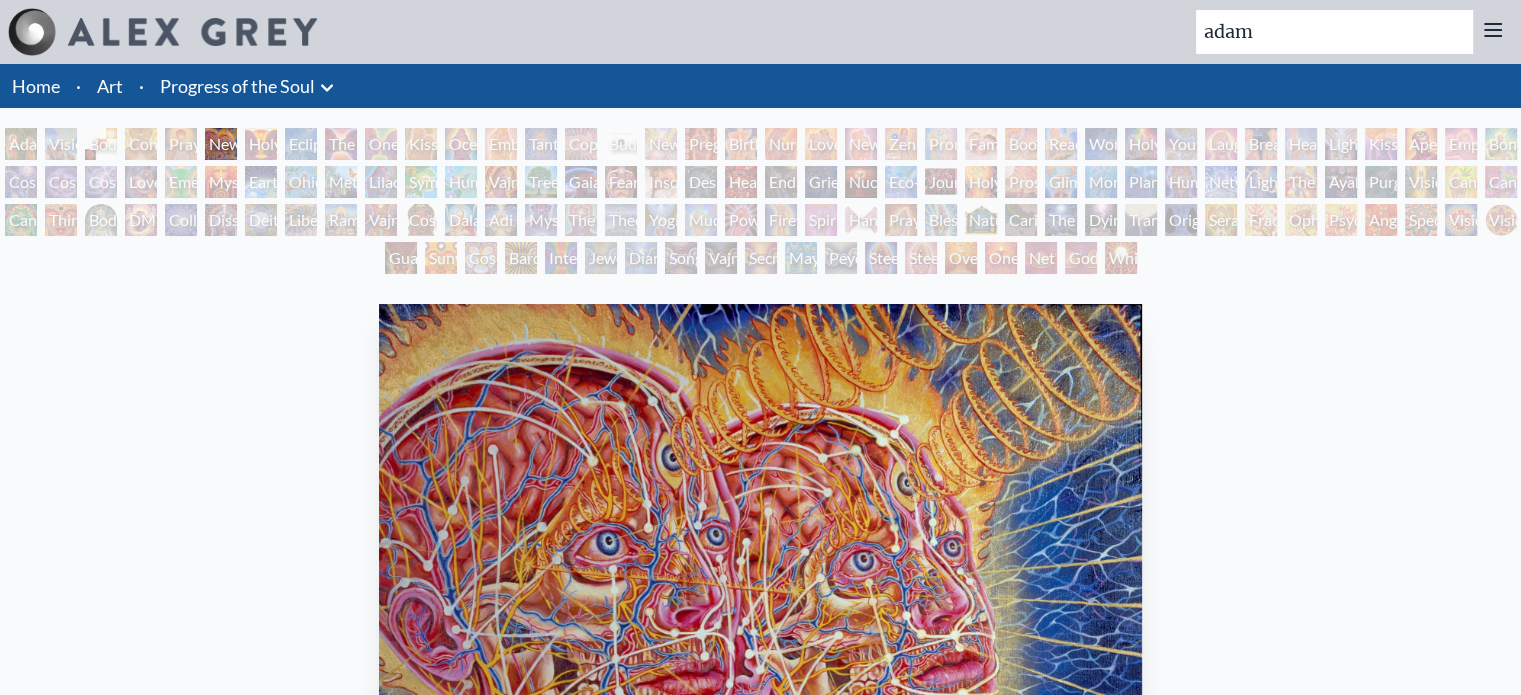 click on "Dissectional Art for Tool's Lateralus CD" at bounding box center (221, 220) 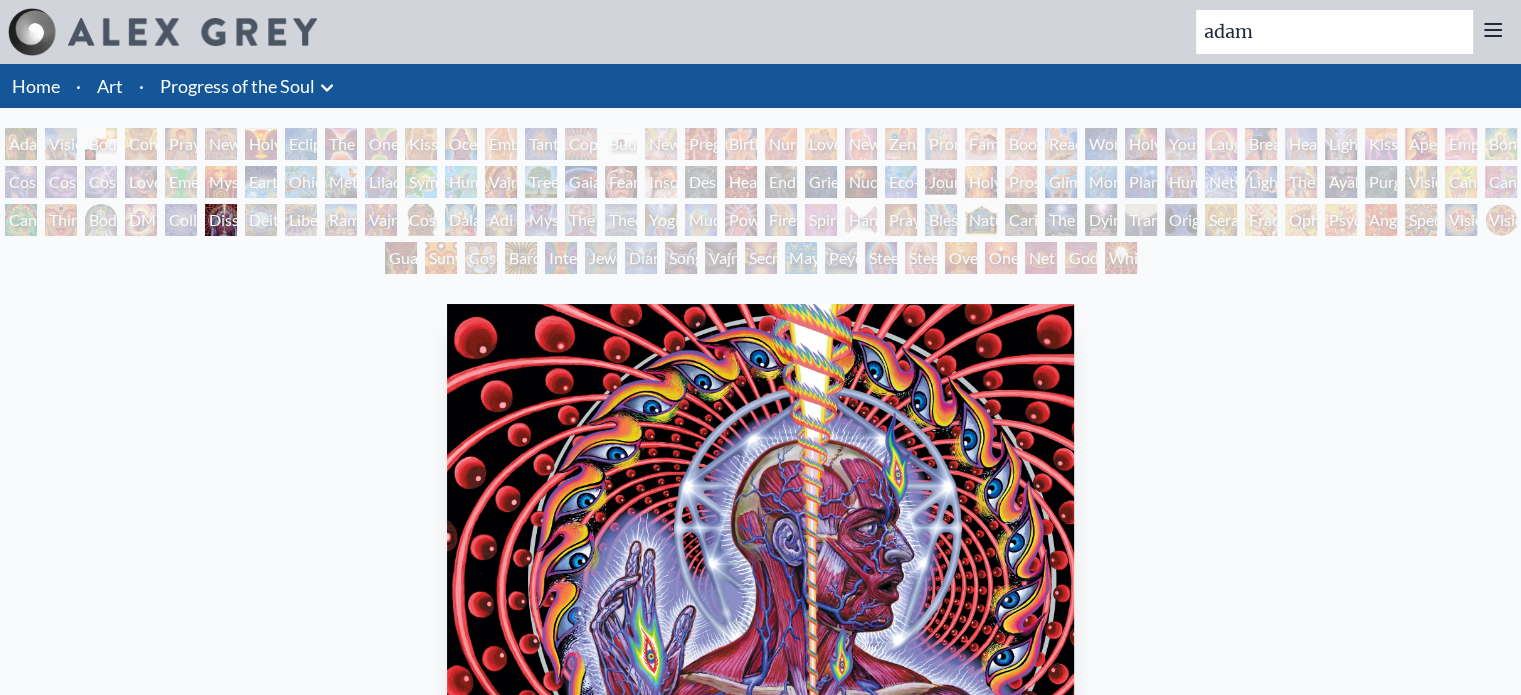 click on "Adam & Eve      Visionary Origin of Language      Body, Mind, Spirit      Contemplation      Praying      New Man New Woman      Holy Grail      Eclipse      The Kiss      One Taste      Kissing      Ocean of Love Bliss      Embracing      Tantra      Copulating      Buddha Embryo      Newborn      Pregnancy      Birth      Nursing      Love Circuit      New Family      Zena Lotus      Promise      Family      Boo-boo      Reading      Wonder      Holy Family      Young & Old      Laughing Man      Breathing      Healing      Lightweaver      Kiss of the Muse      Aperture      Empowerment      Bond      Cosmic Creativity      Cosmic Artist      Cosmic Lovers      Love is a Cosmic Force      Emerald Grail      Mysteriosa 2      Earth Energies      Ohio Song      Metamorphosis      Lilacs      Humming Bird" at bounding box center (760, 204) 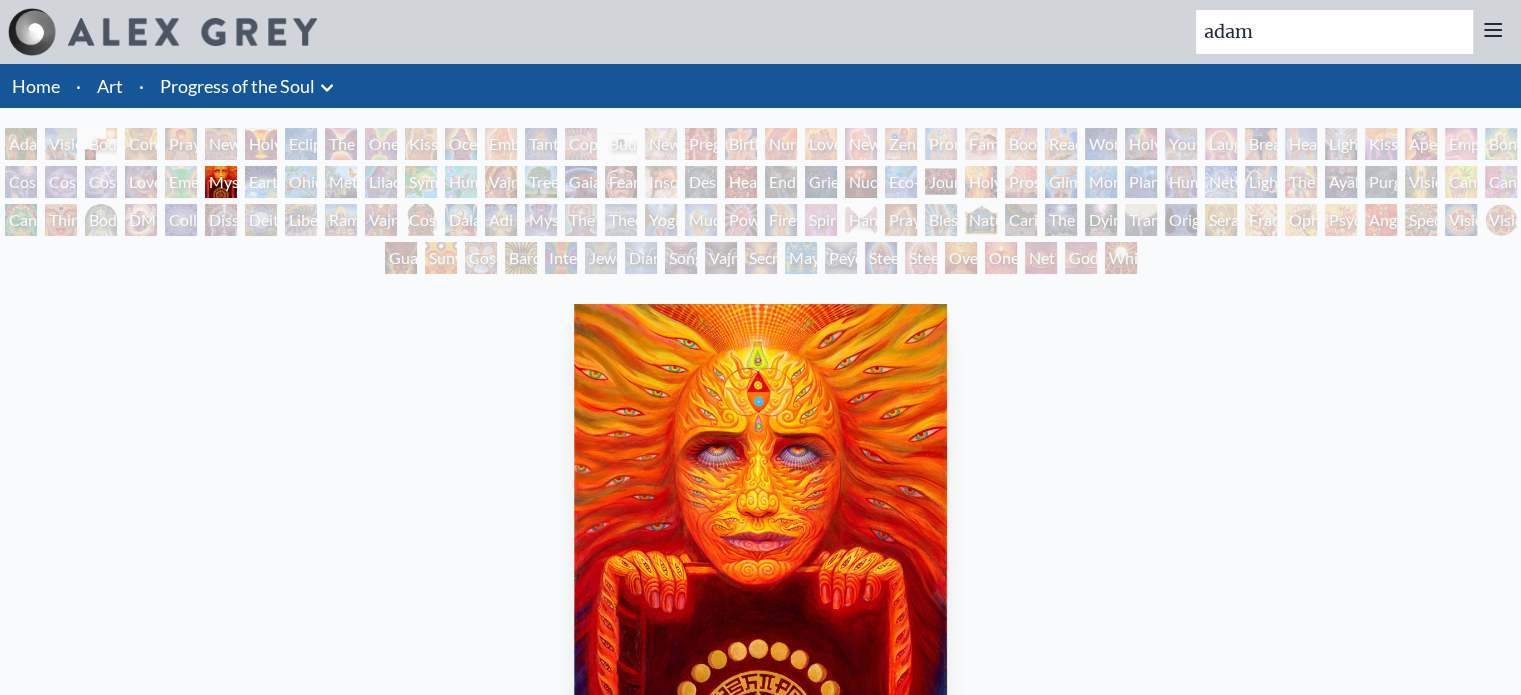 click on "Holy Grail" at bounding box center (261, 144) 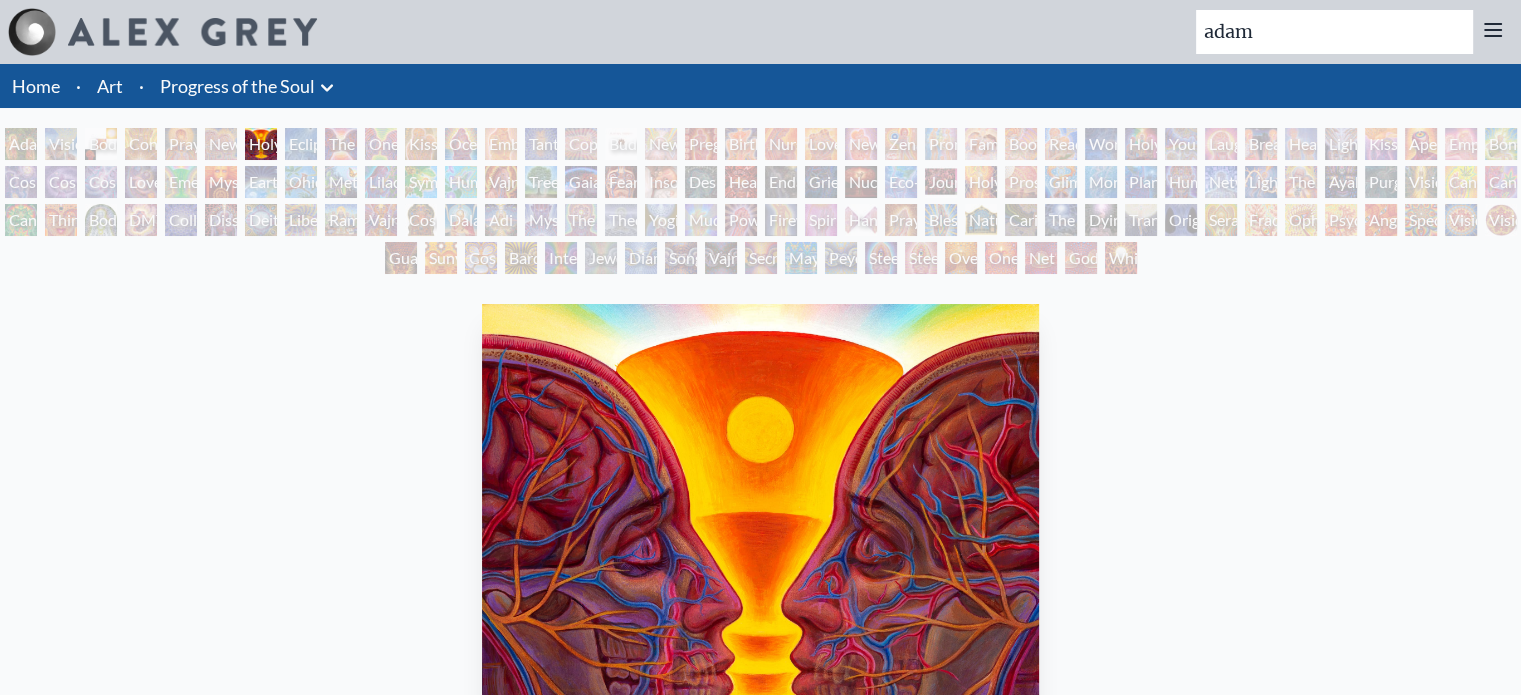 click on "Holy Grail" at bounding box center [261, 144] 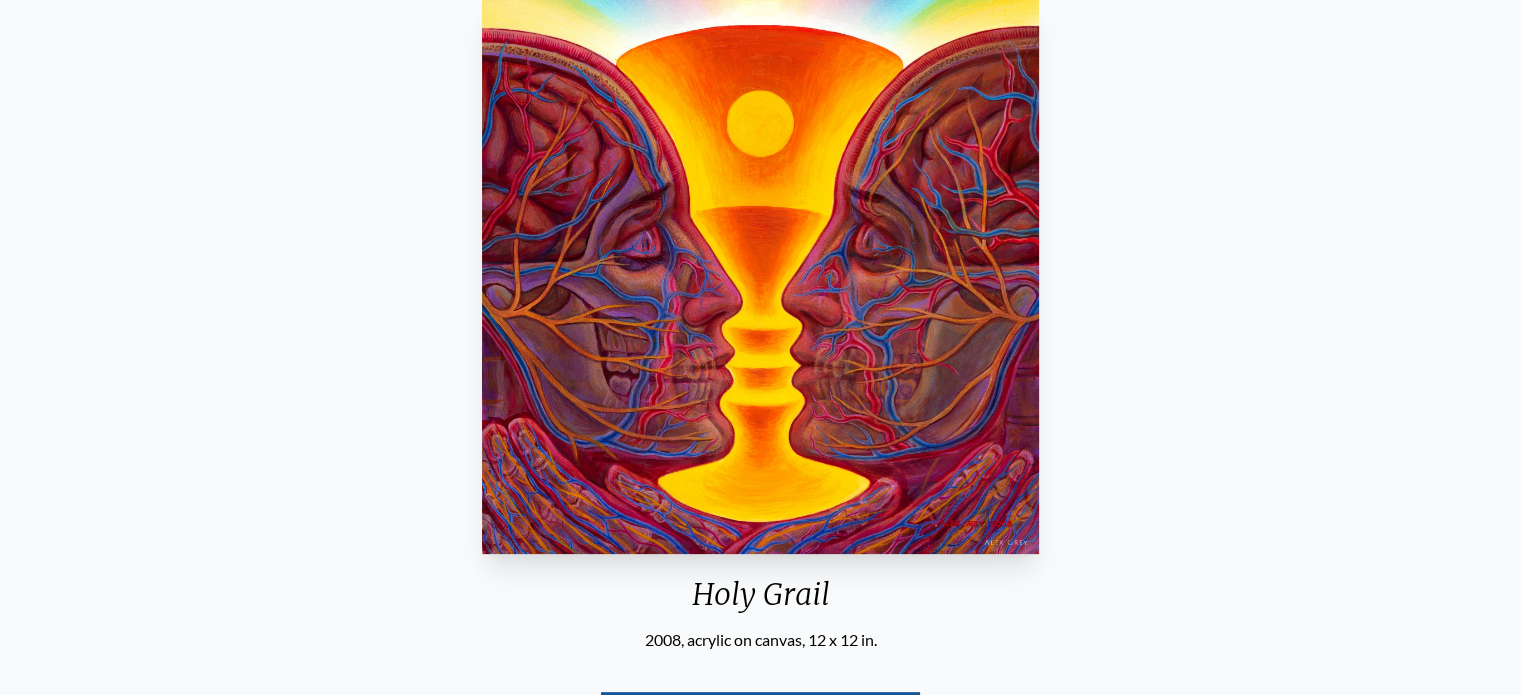 scroll, scrollTop: 360, scrollLeft: 0, axis: vertical 